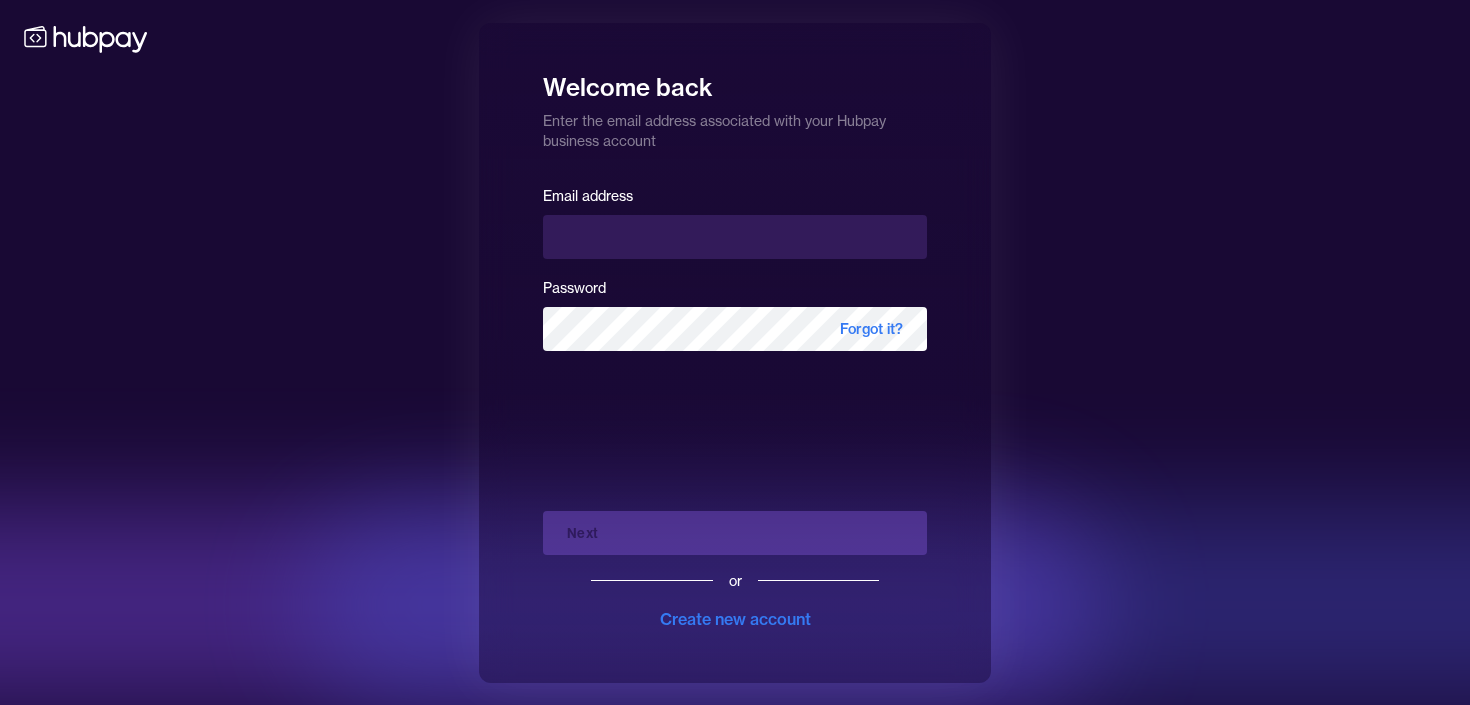 scroll, scrollTop: 0, scrollLeft: 0, axis: both 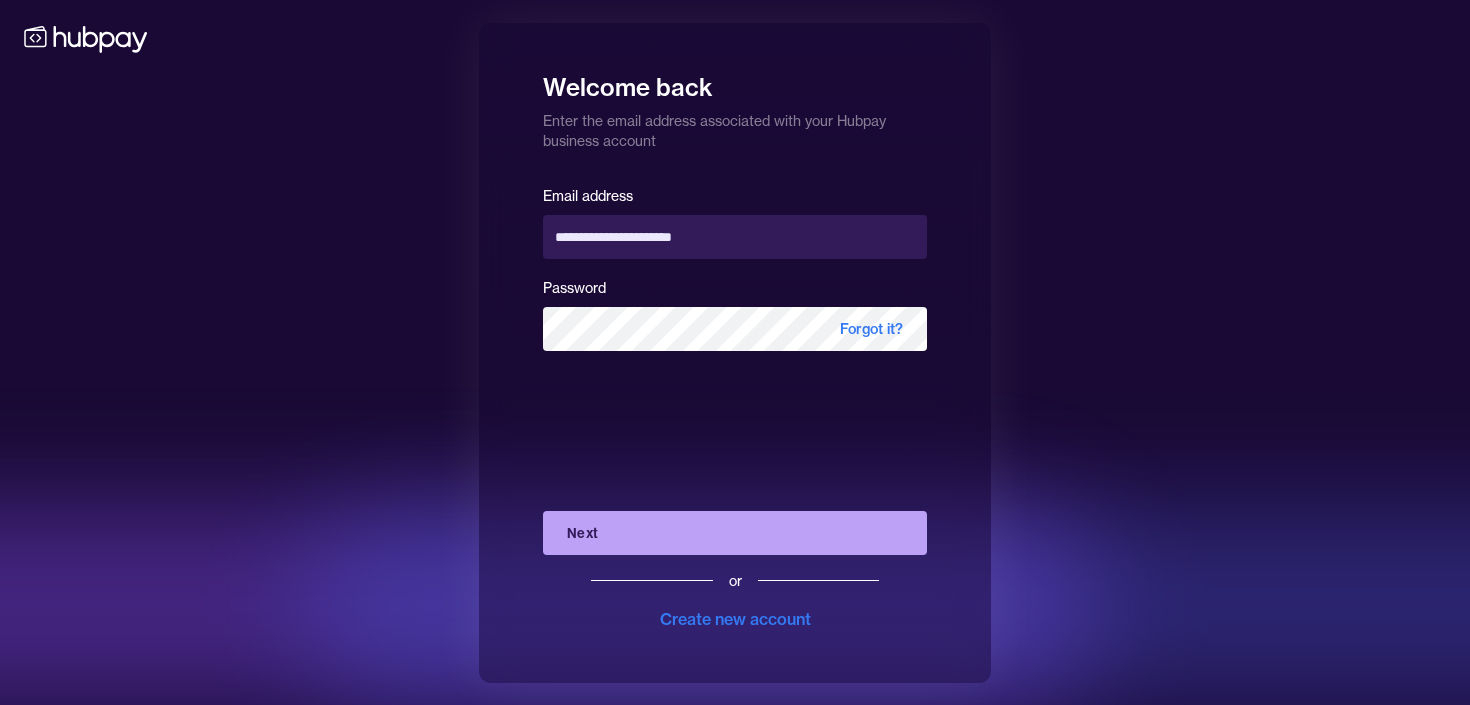 click on "Next" at bounding box center [735, 533] 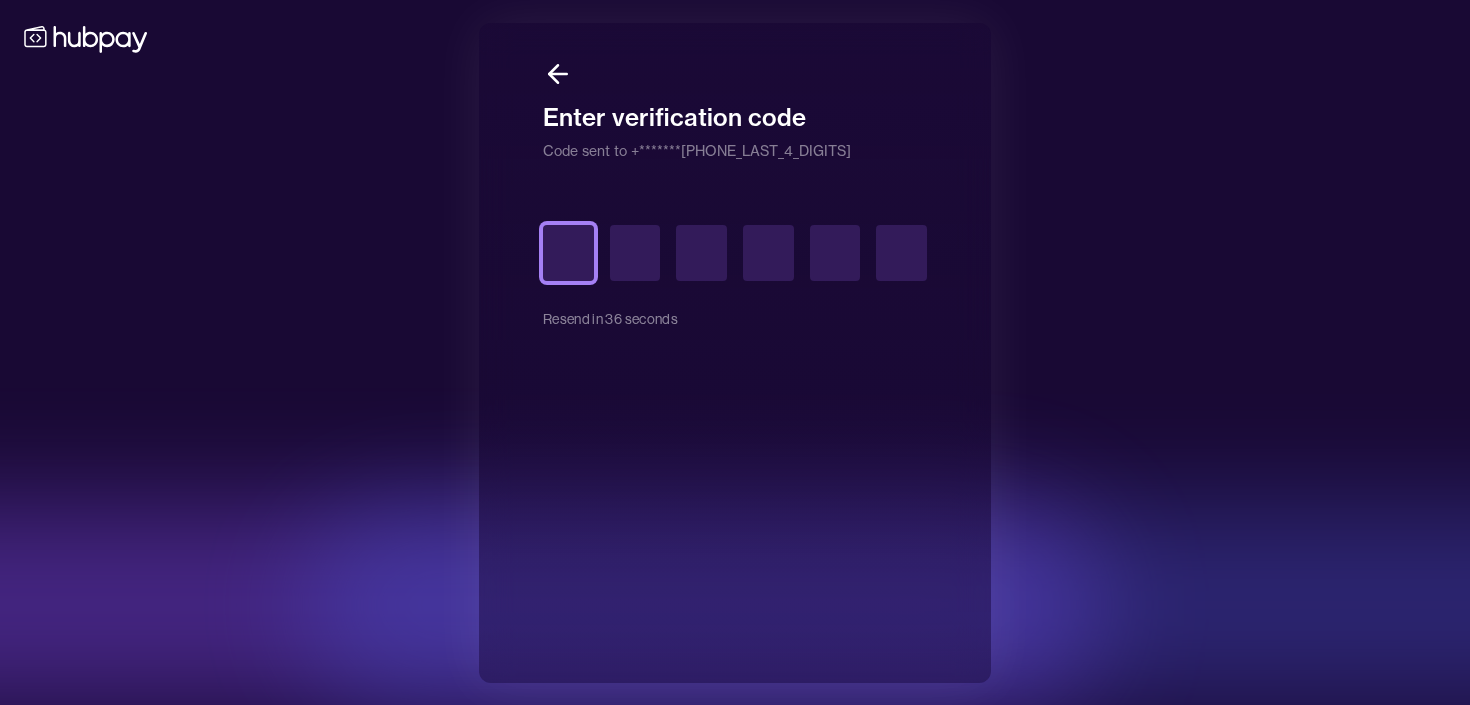 type on "*" 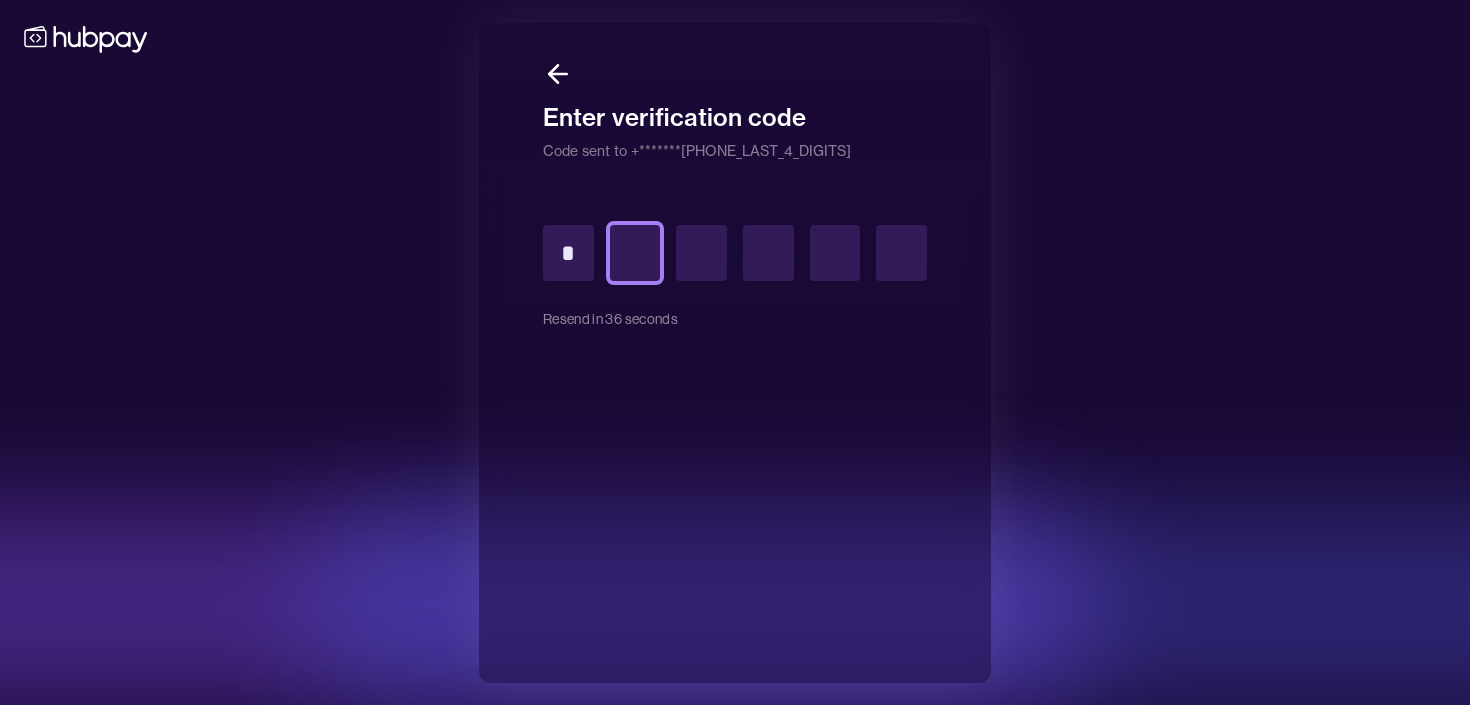 type on "*" 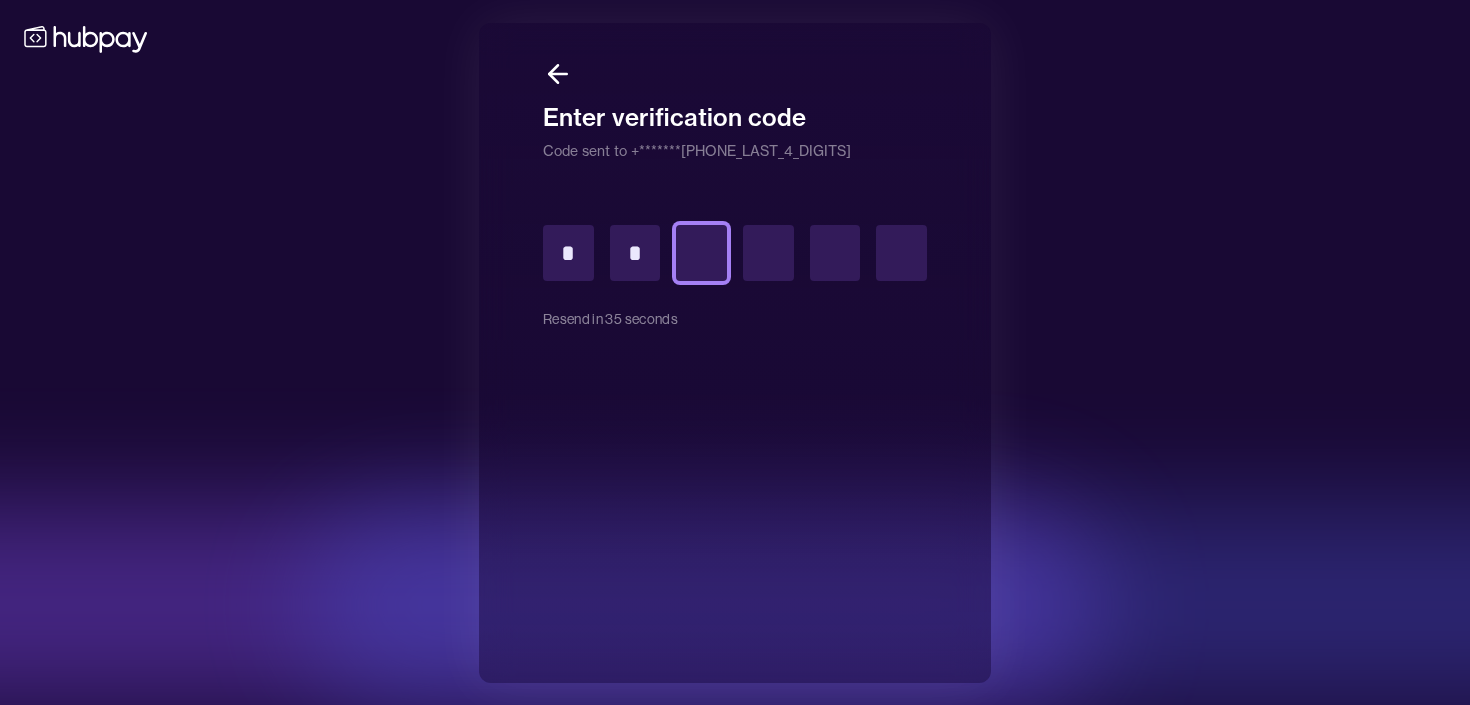 type on "*" 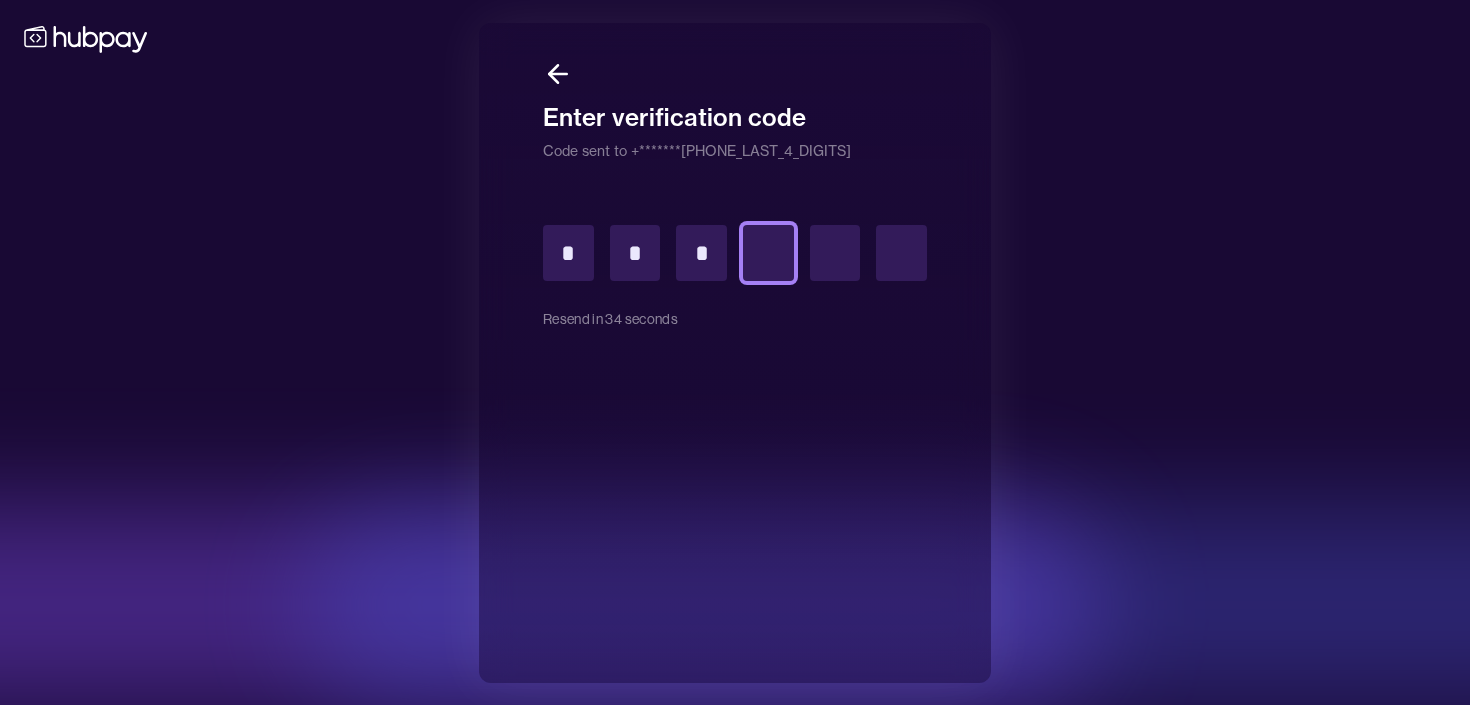 type on "*" 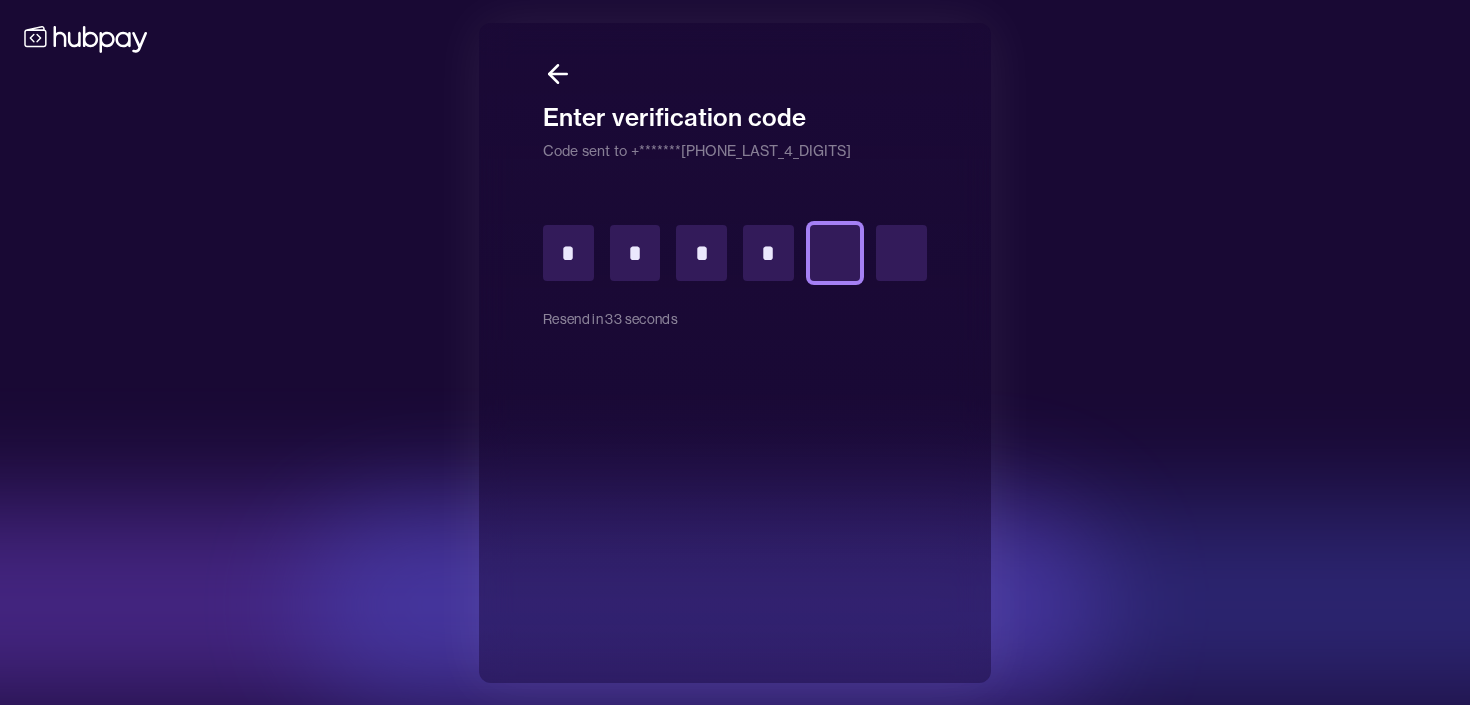 type on "*" 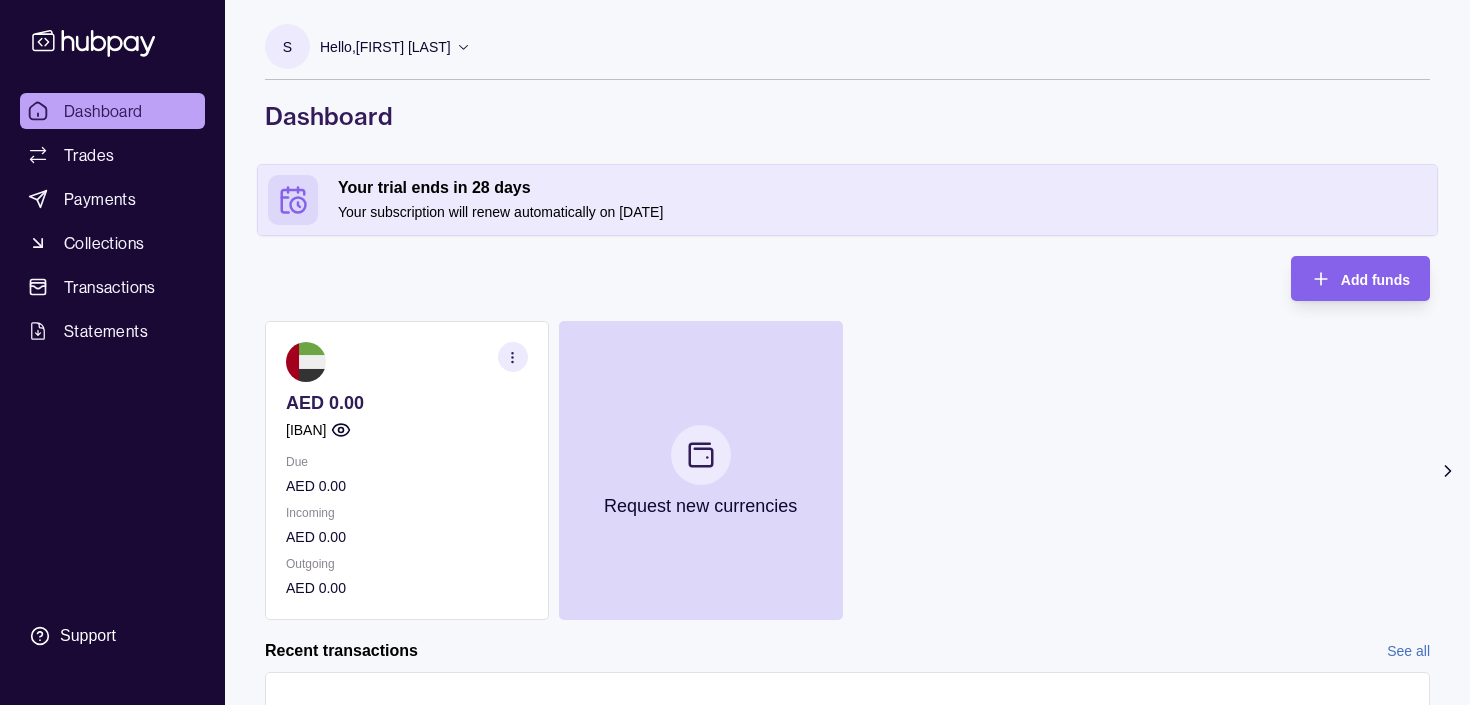 click 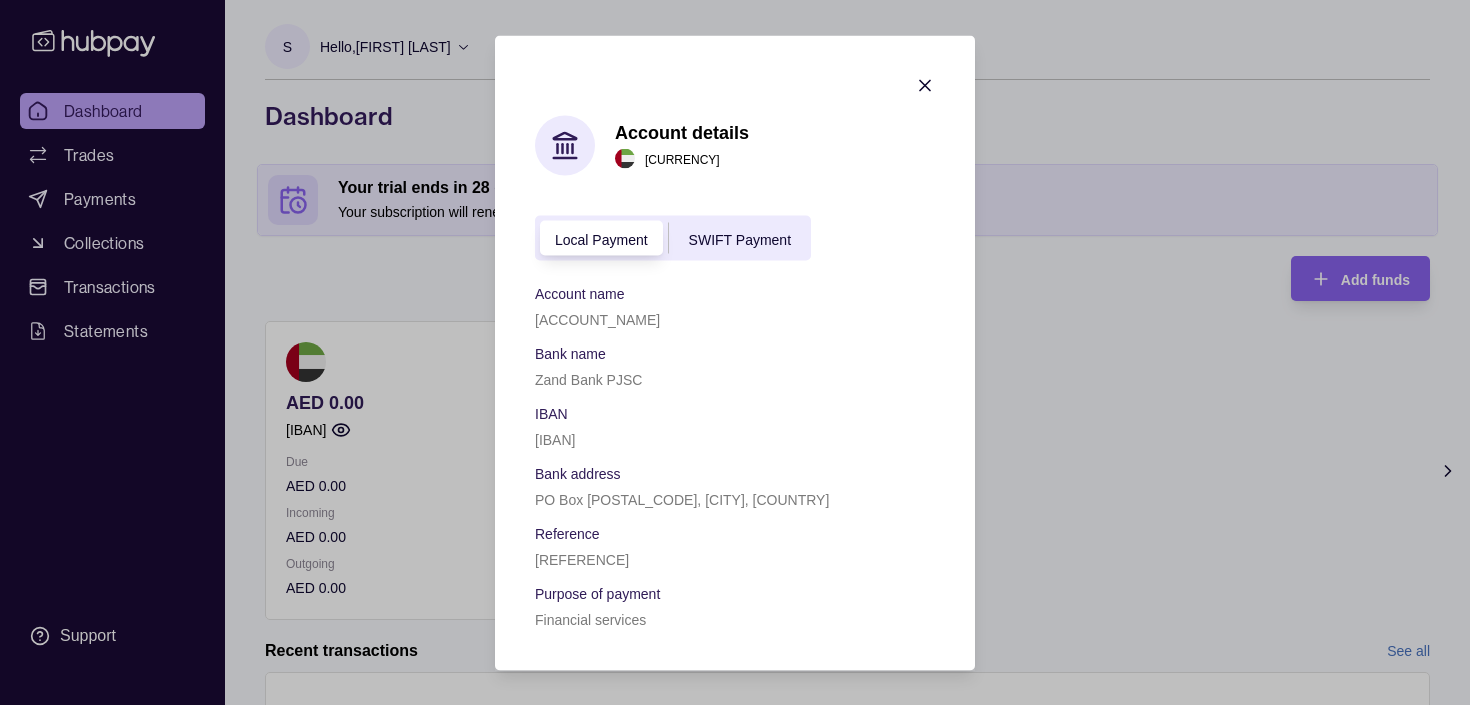 click on "SWIFT Payment" at bounding box center (740, 239) 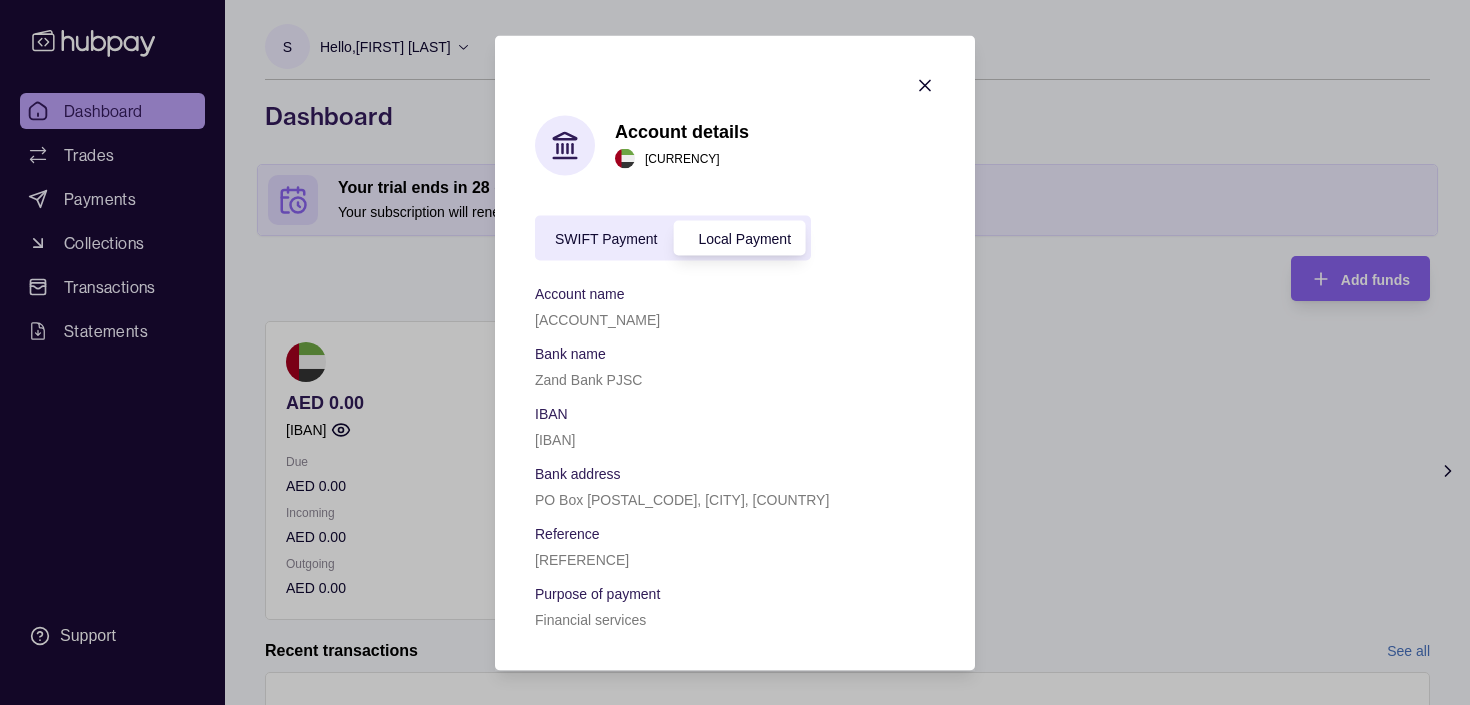 click on "Local Payment" at bounding box center (744, 238) 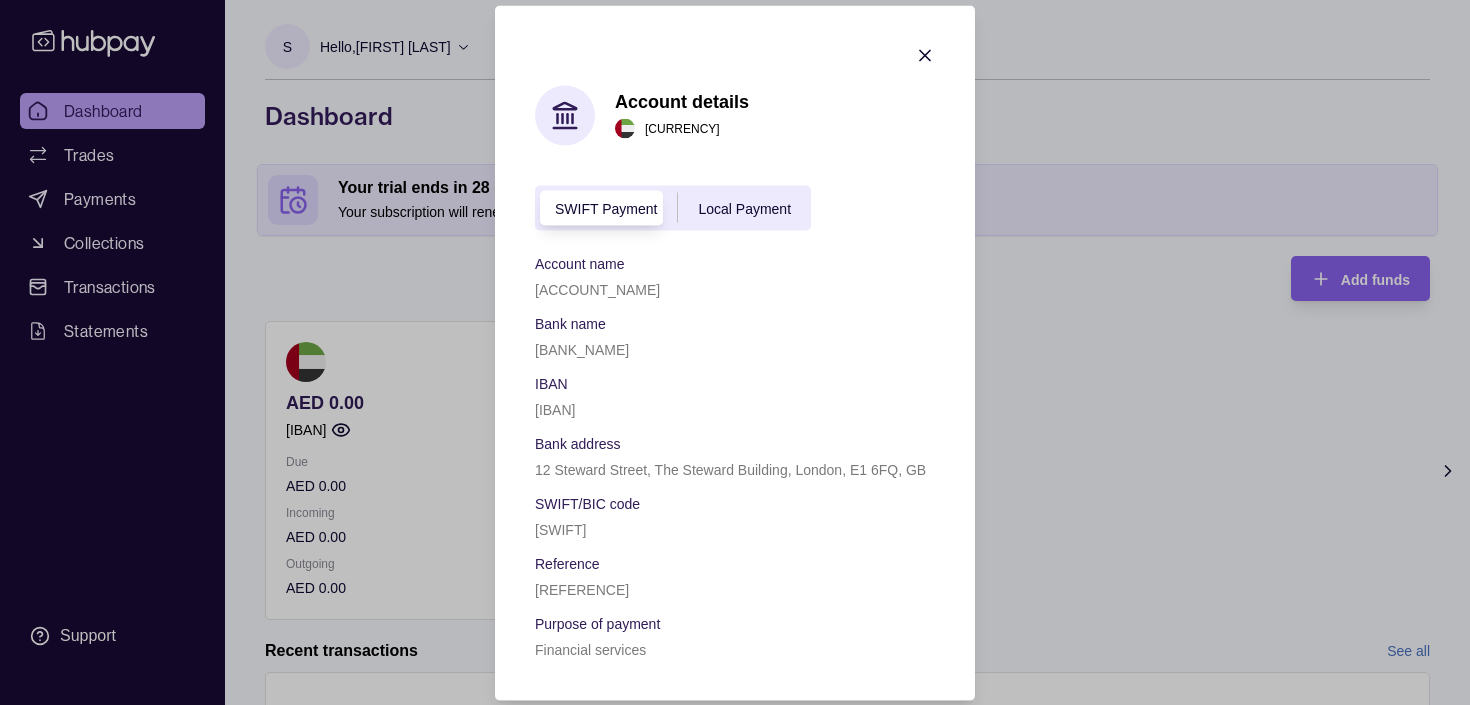 drag, startPoint x: 801, startPoint y: 290, endPoint x: 512, endPoint y: 292, distance: 289.00693 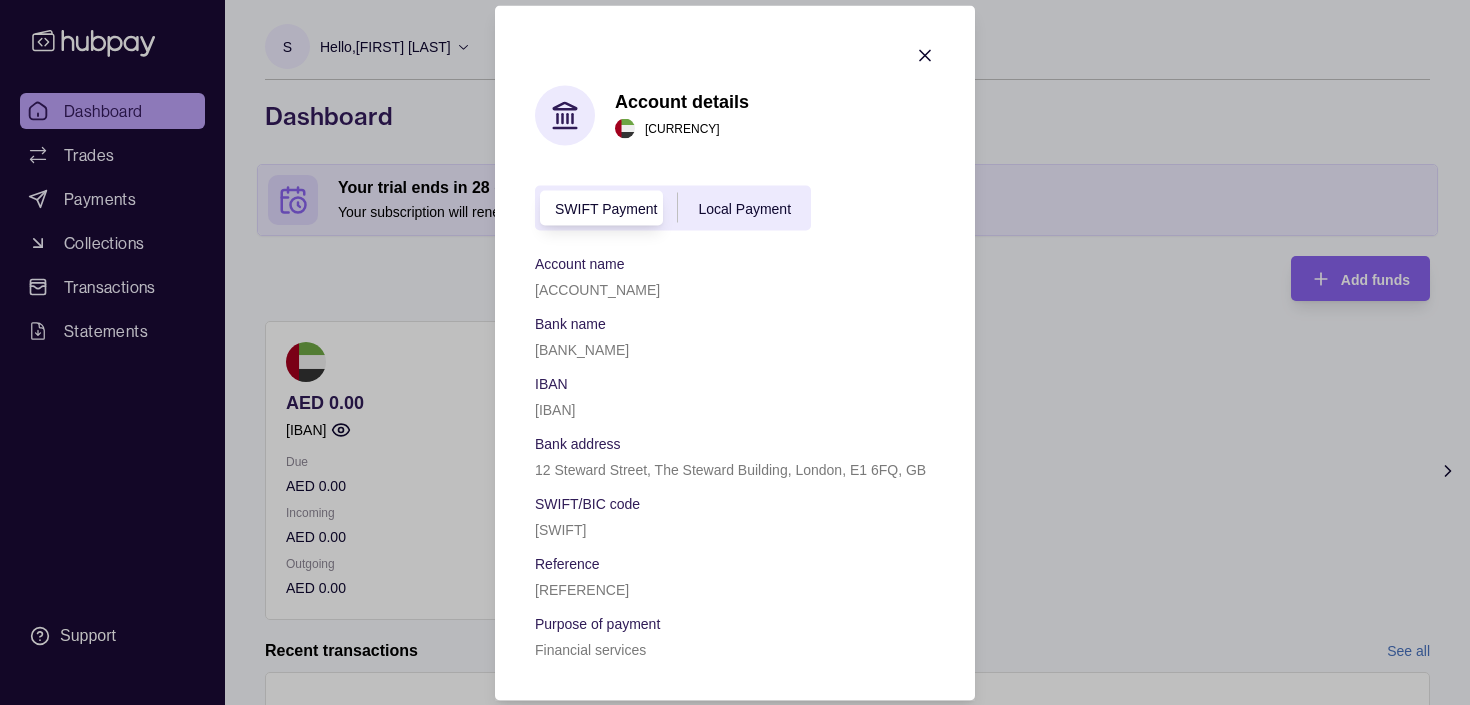 click on "Local Payment" at bounding box center (744, 209) 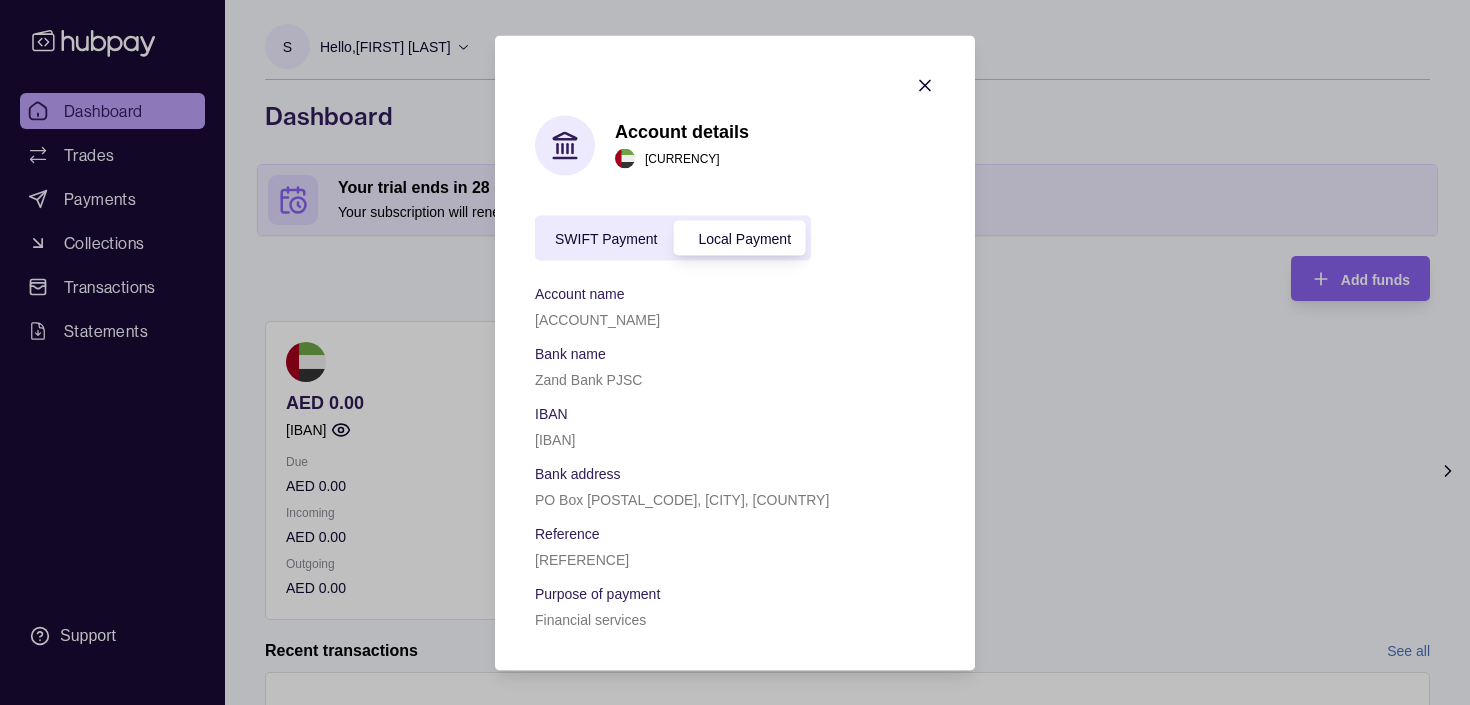 click on "SWIFT Payment" at bounding box center (606, 239) 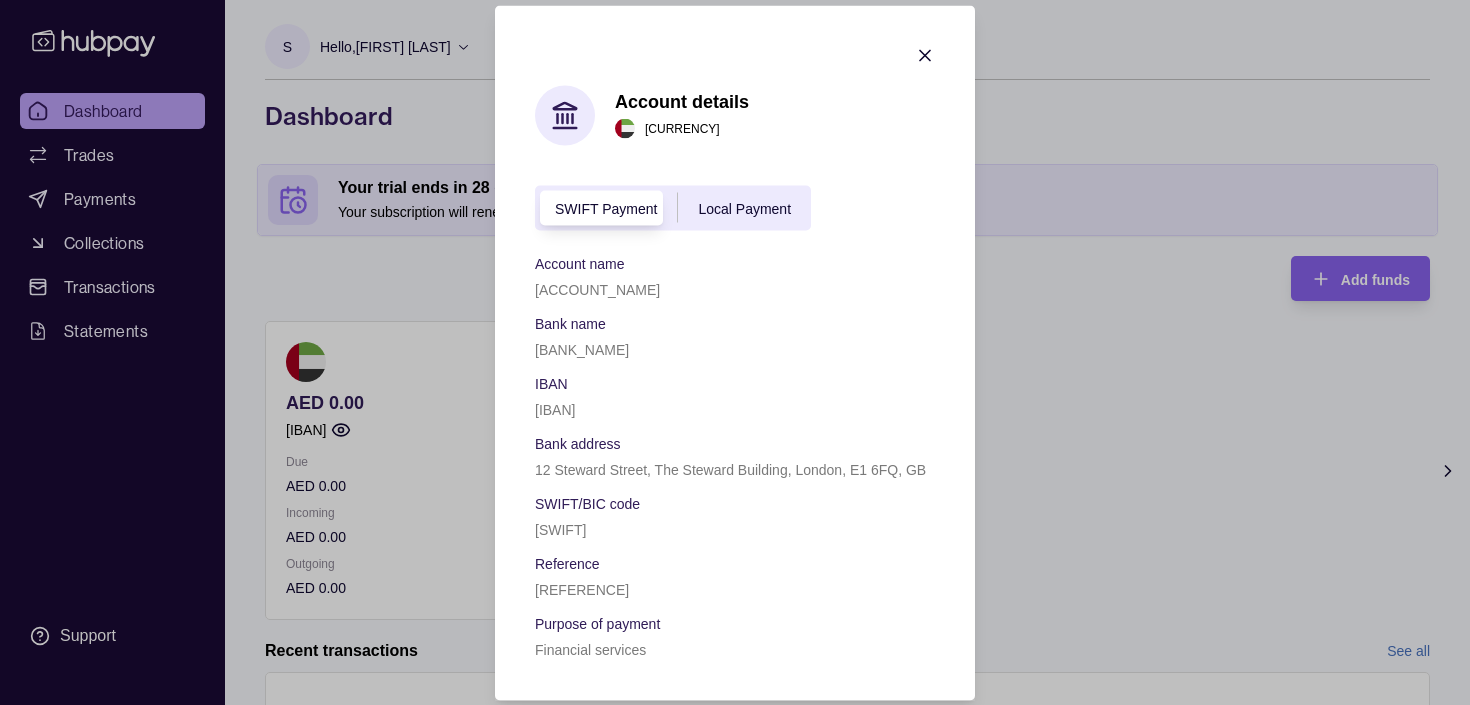 drag, startPoint x: 779, startPoint y: 282, endPoint x: 534, endPoint y: 288, distance: 245.07346 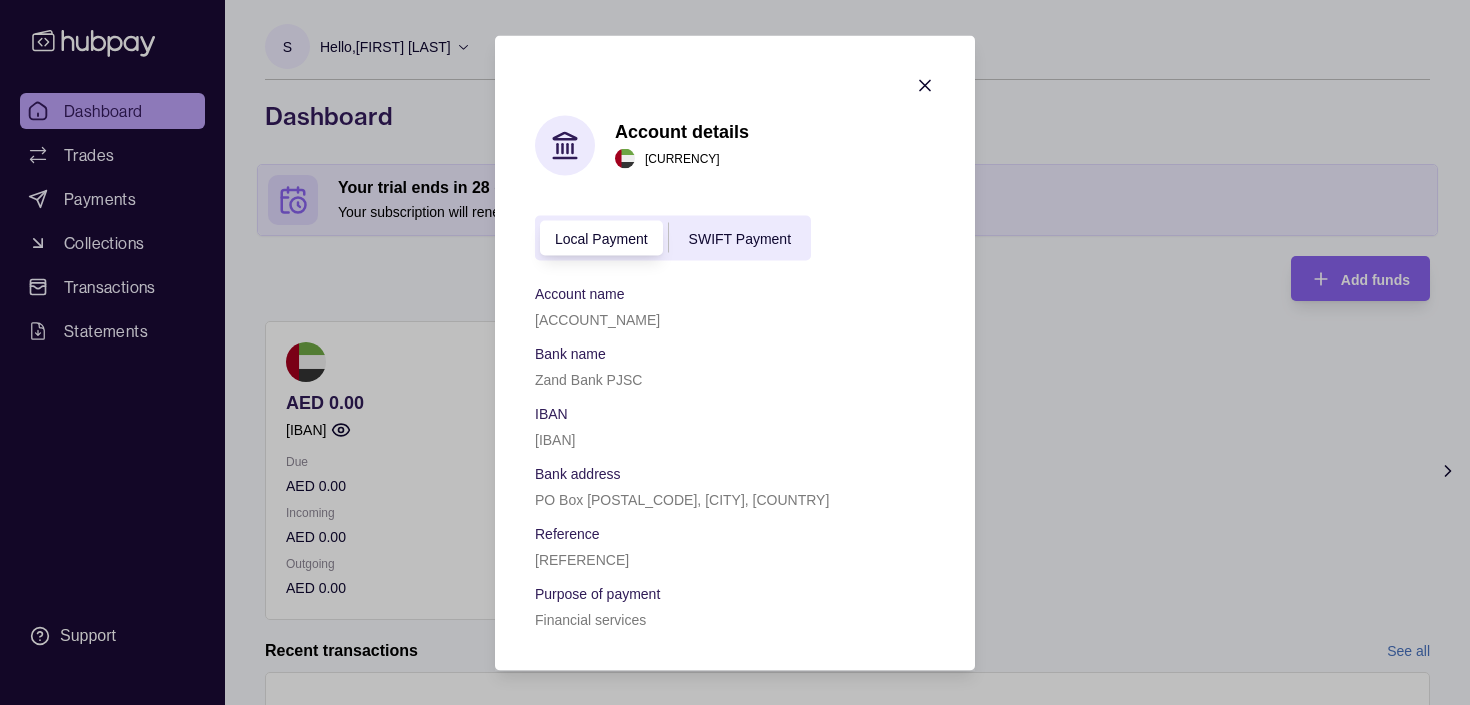 click on "SWIFT Payment" at bounding box center [740, 239] 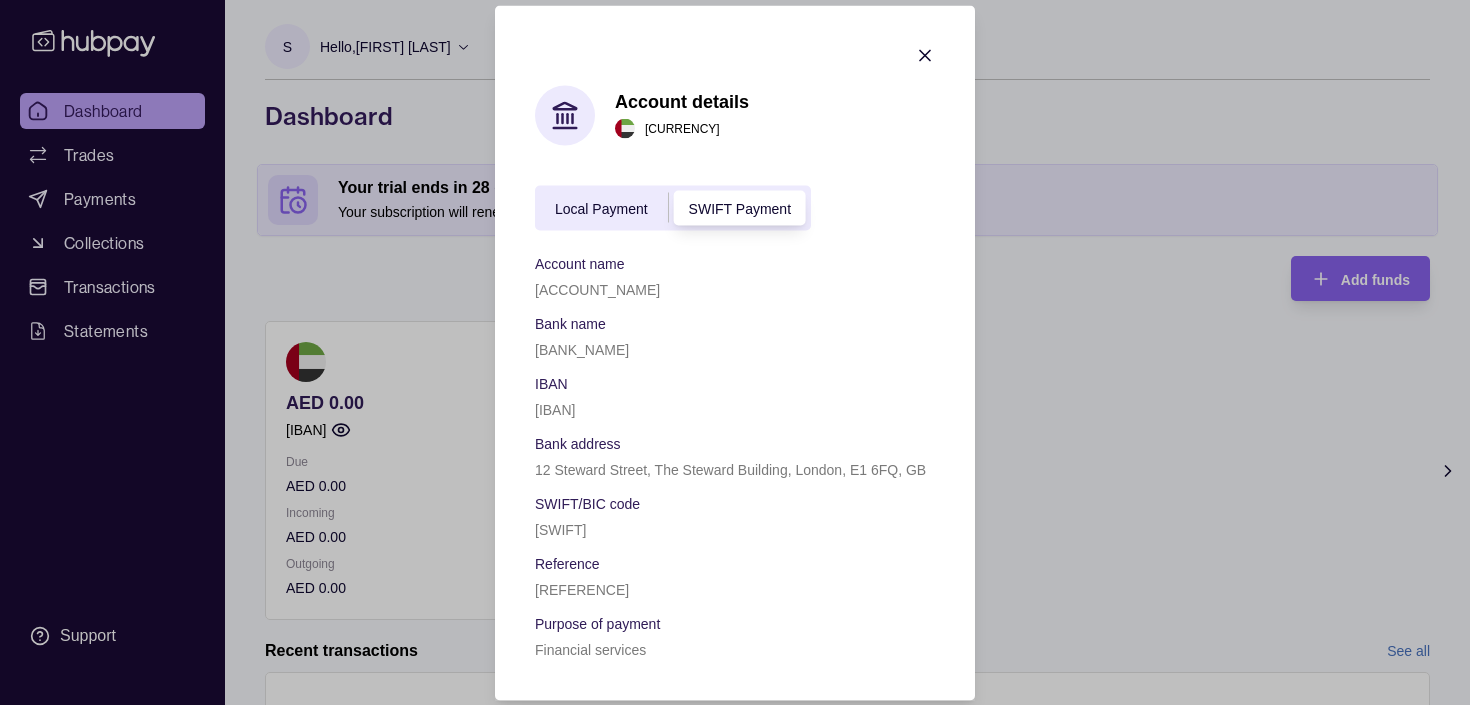 drag, startPoint x: 616, startPoint y: 527, endPoint x: 531, endPoint y: 527, distance: 85 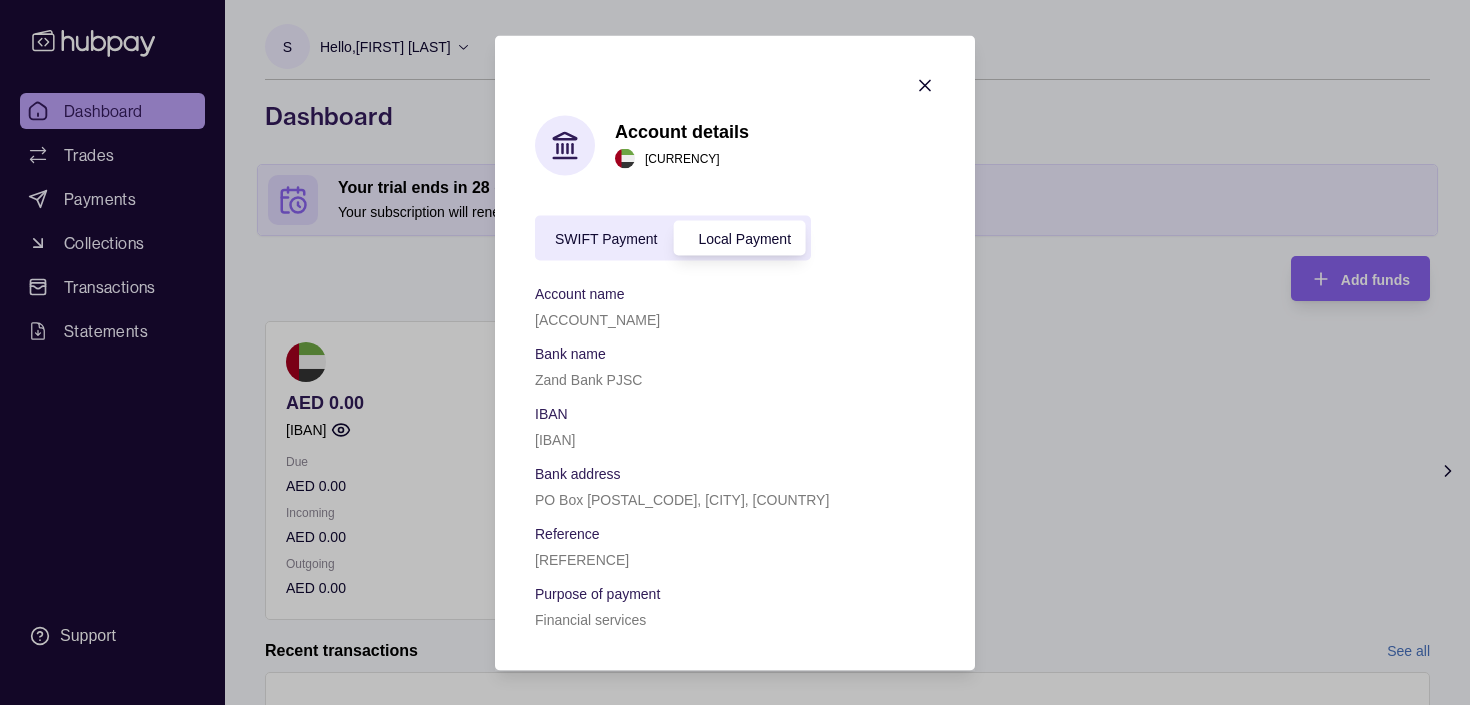 click on "SWIFT Payment" at bounding box center [606, 239] 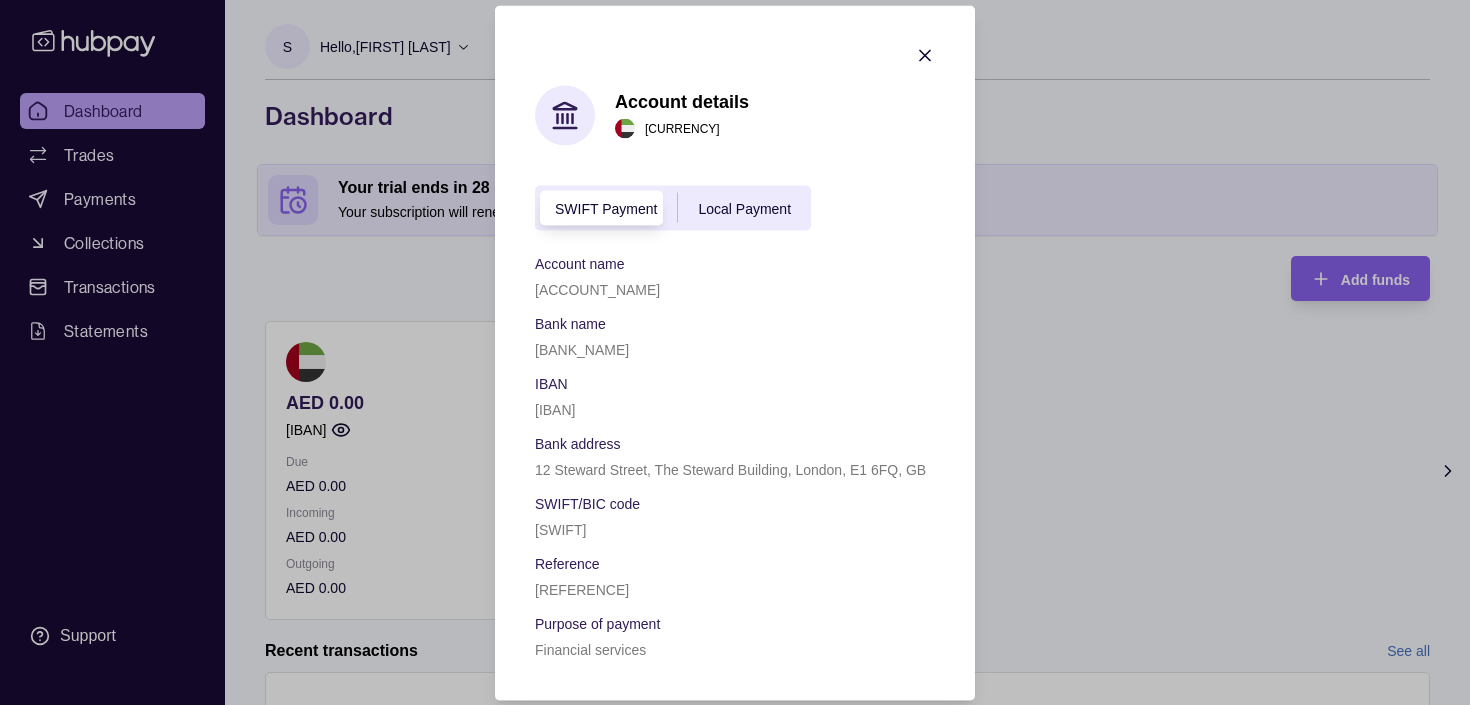 drag, startPoint x: 790, startPoint y: 288, endPoint x: 532, endPoint y: 294, distance: 258.06976 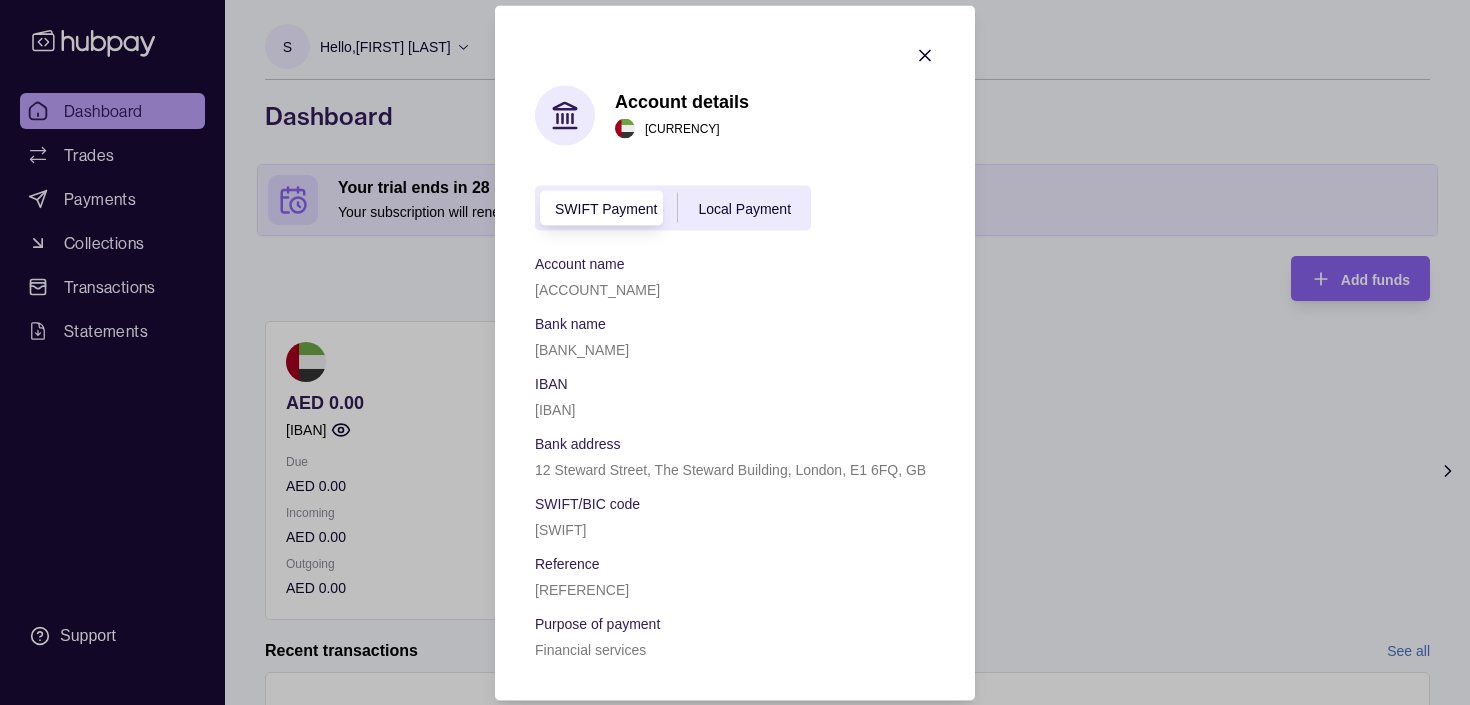 drag, startPoint x: 742, startPoint y: 409, endPoint x: 534, endPoint y: 409, distance: 208 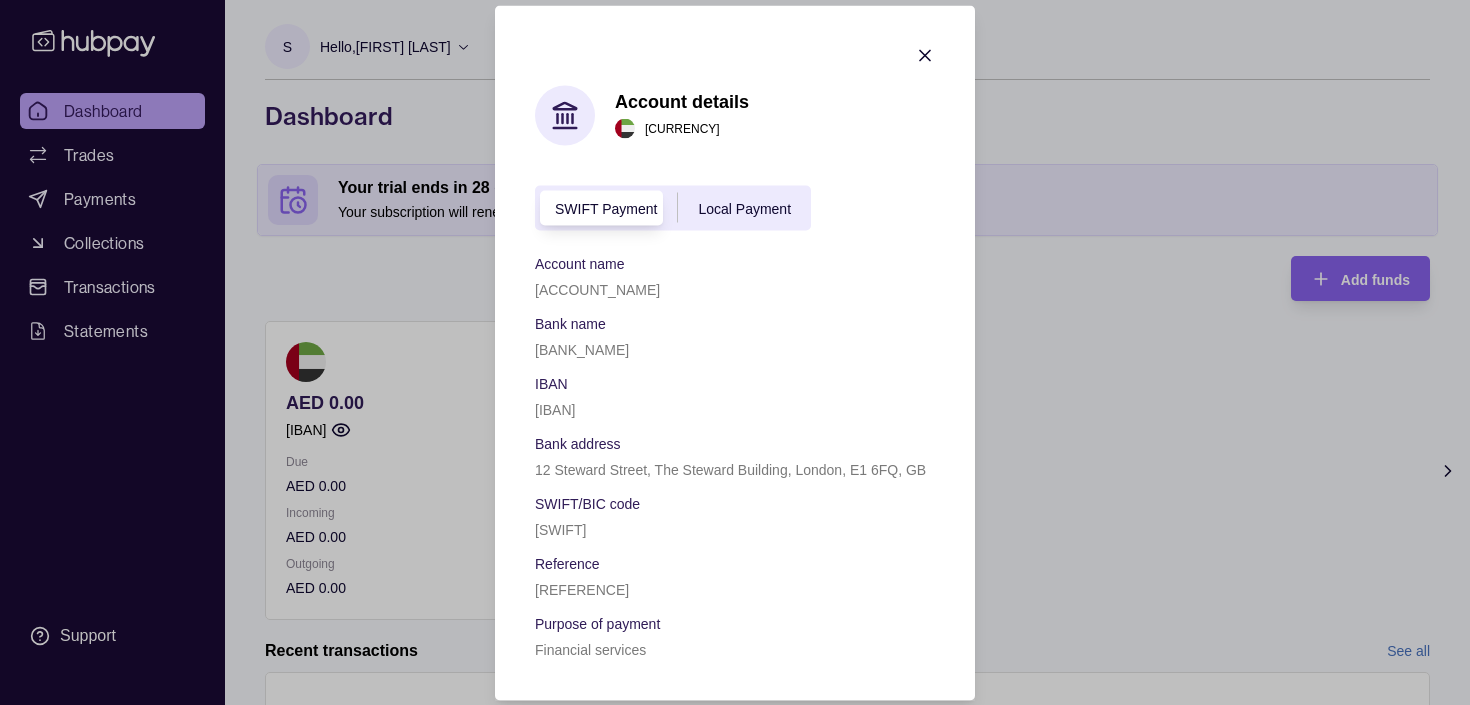 click on "Local Payment" at bounding box center (744, 209) 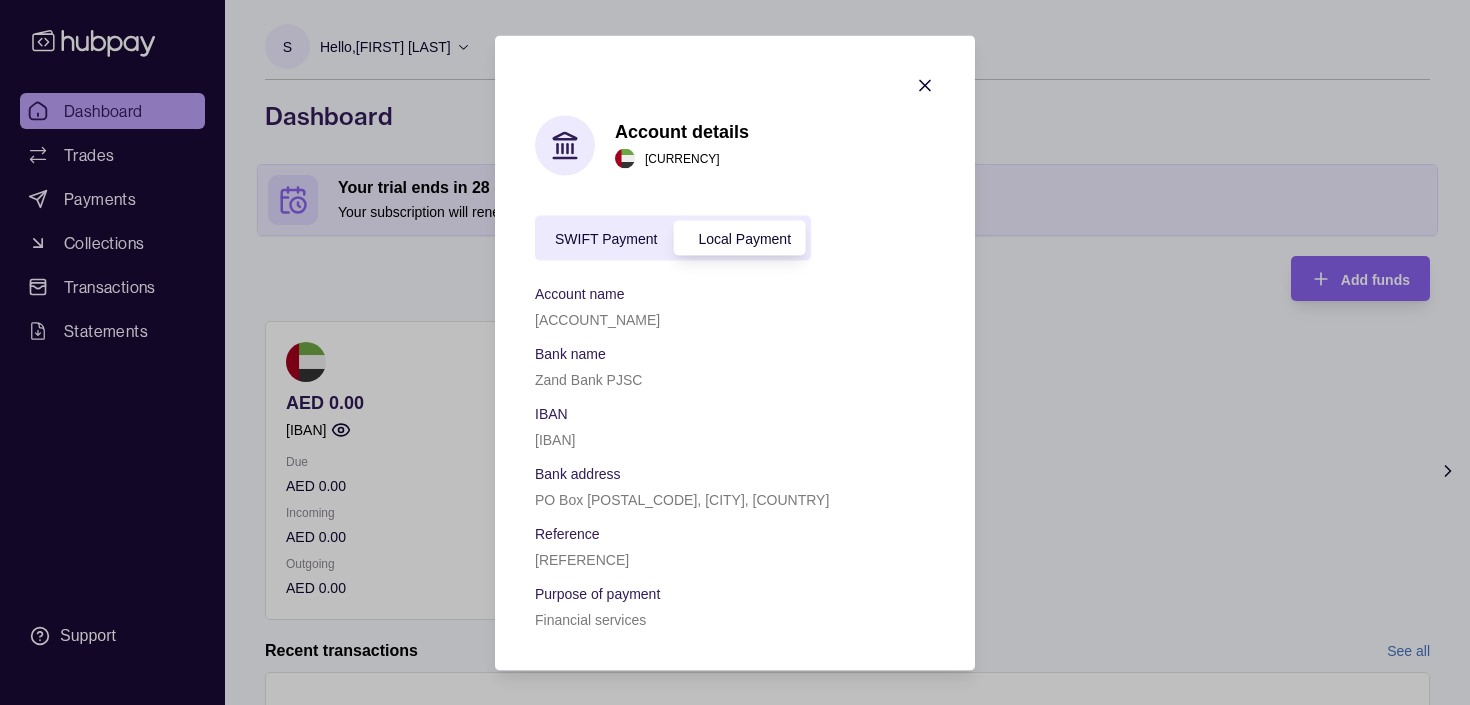 click on "SWIFT Payment" at bounding box center [606, 238] 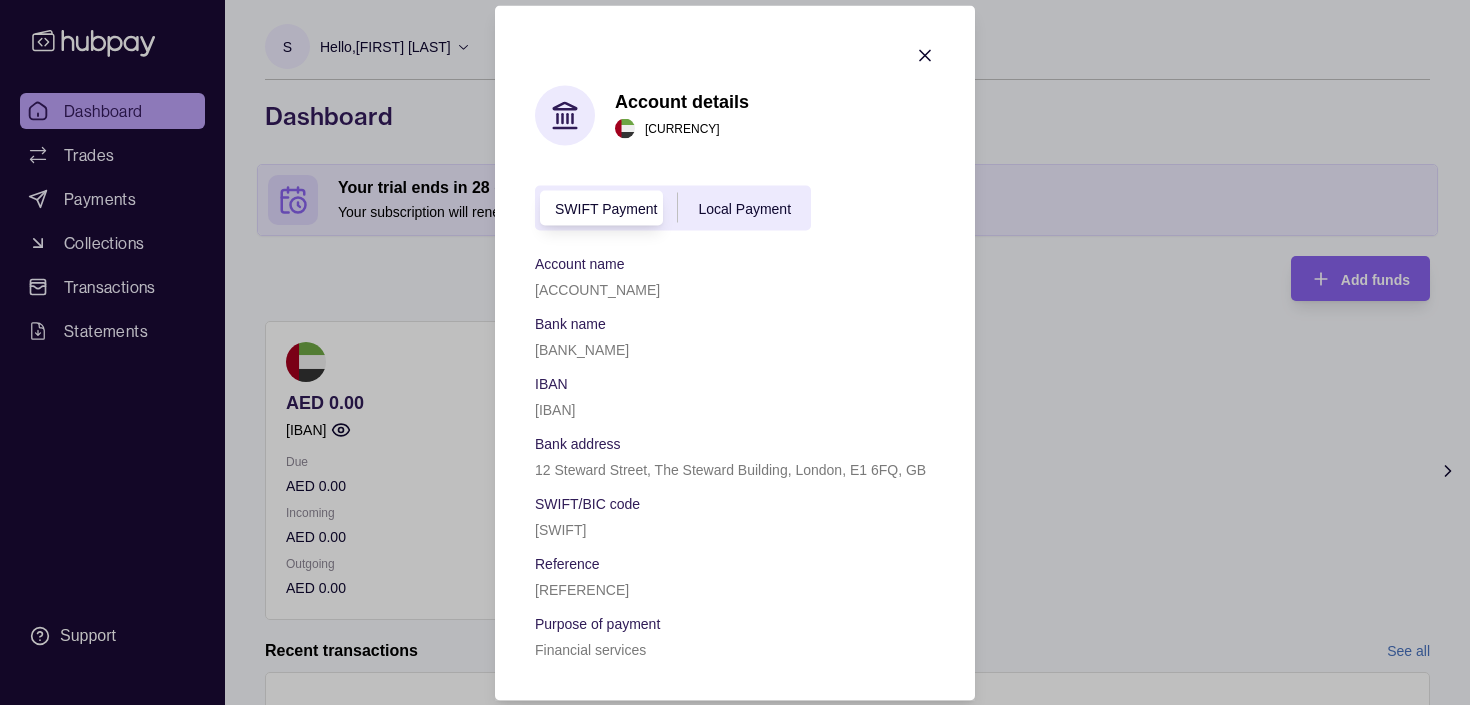 click on "Local Payment" at bounding box center (744, 209) 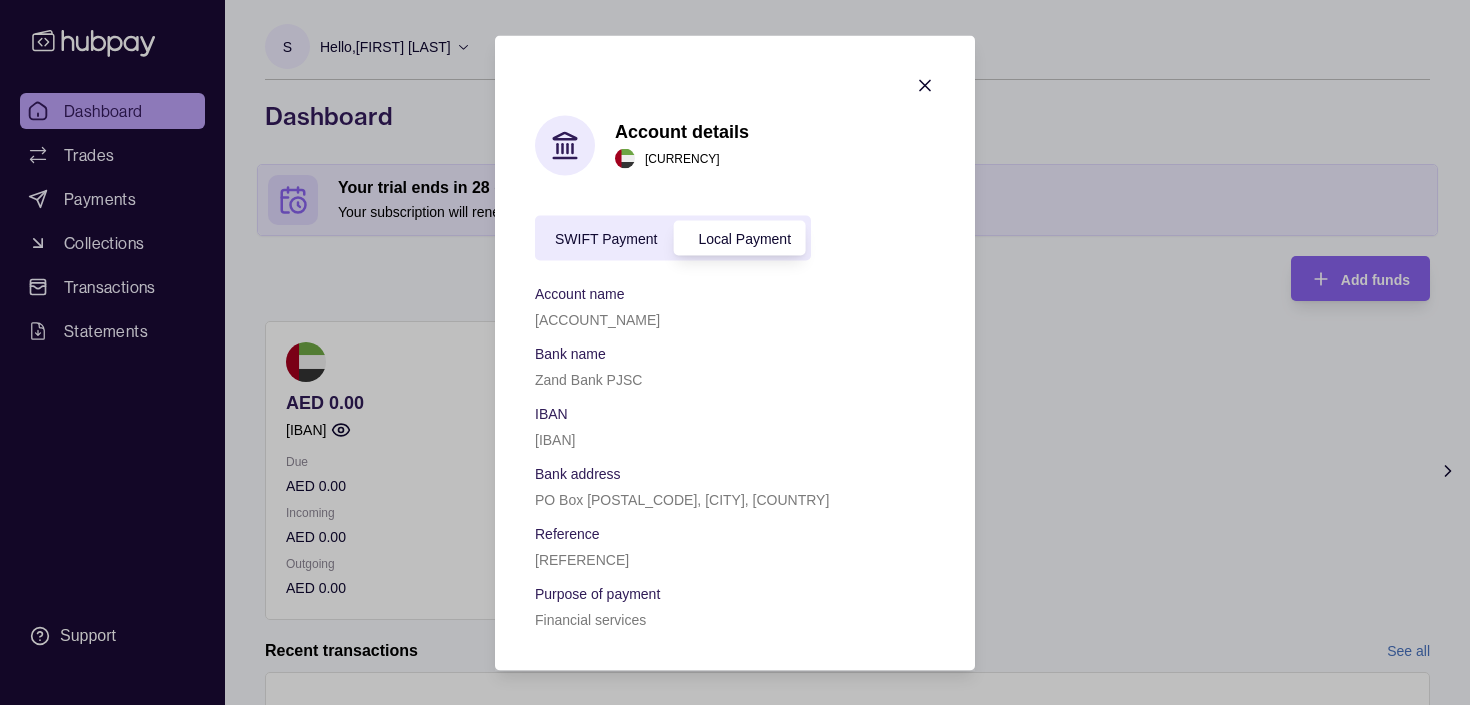 click on "SWIFT Payment Local Payment" at bounding box center (673, 237) 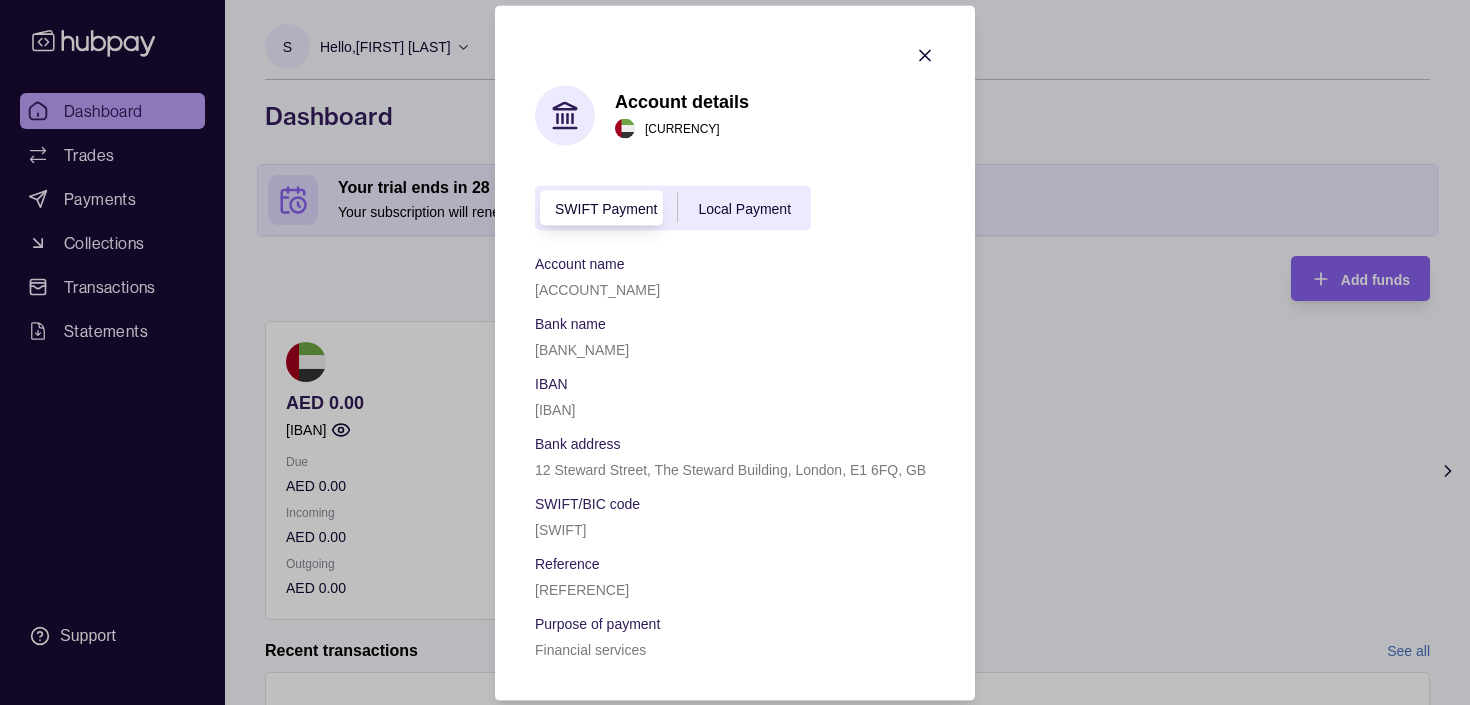 click 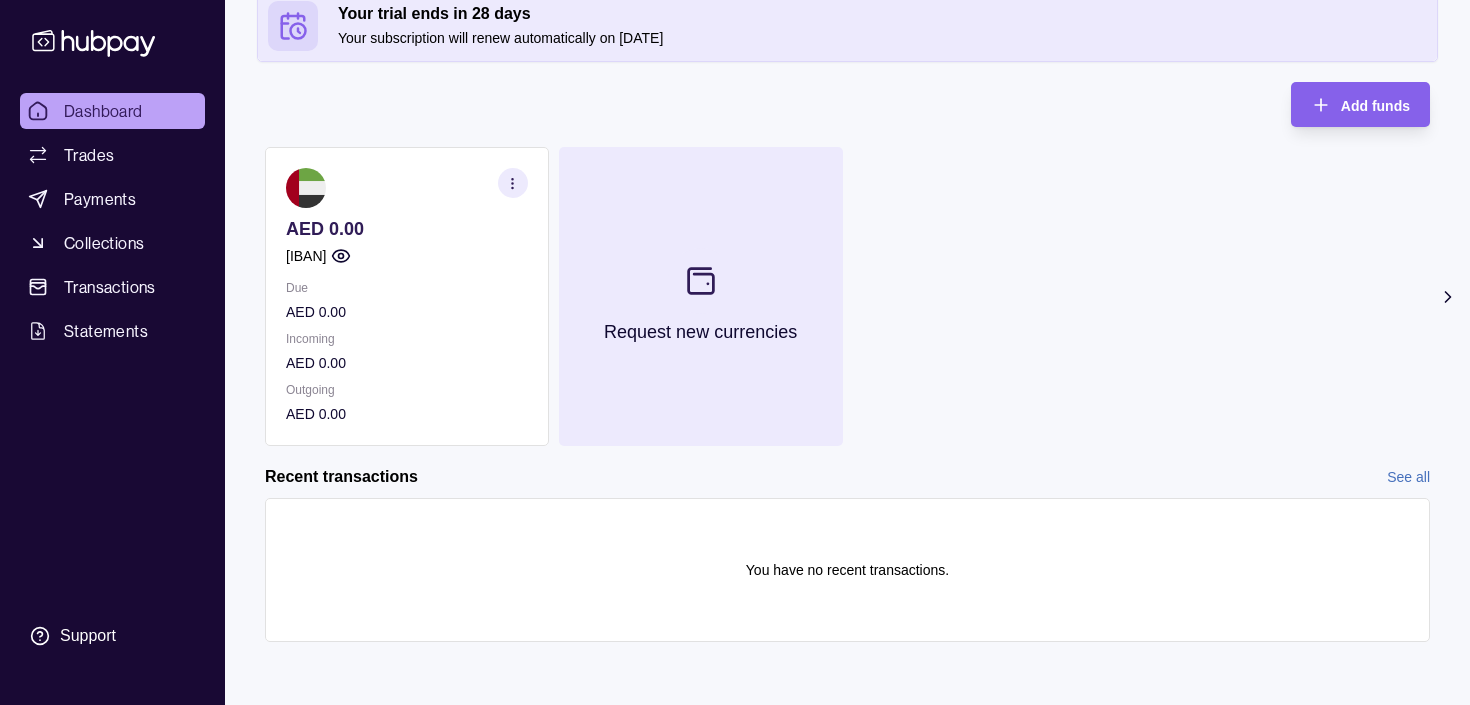 scroll, scrollTop: 175, scrollLeft: 0, axis: vertical 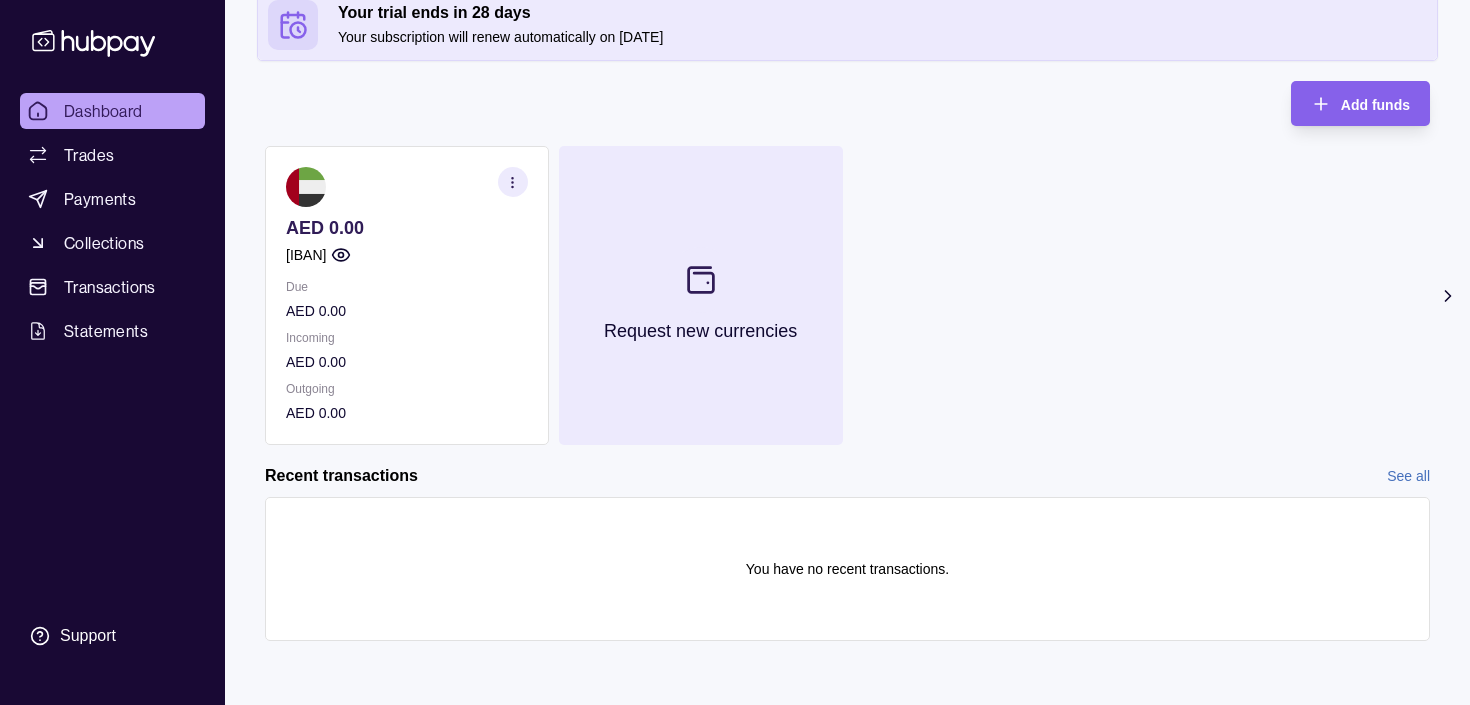 click on "Request new currencies" at bounding box center [701, 295] 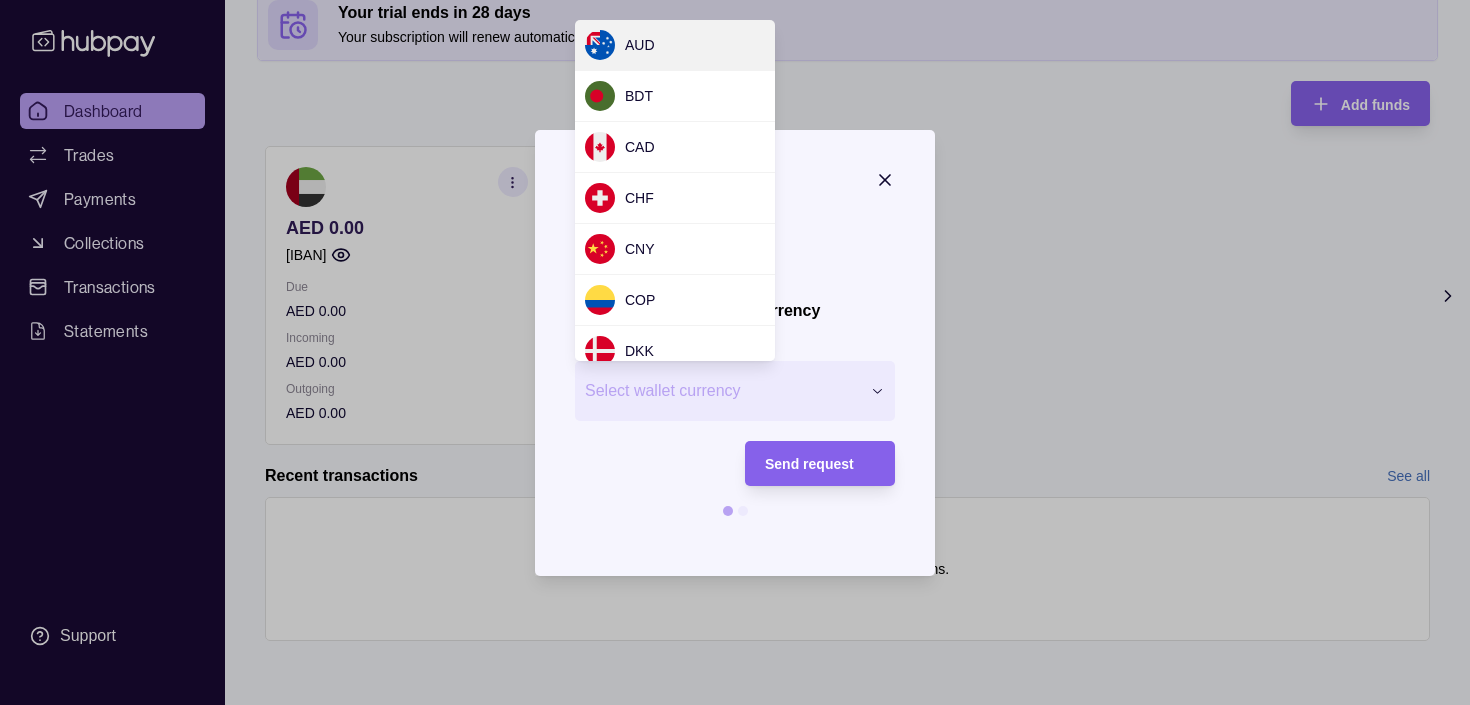click on "Request new currency Wallet  * Select wallet currency *** *** *** *** *** *** *** *** *** *** *** *** *** *** *** *** *** *** *** *** *** *** *** *** *** *** *** *** *** *** *** *** *** *** *** *** *** *** *** *** *** *** *** *** *** Send request" at bounding box center [735, 705] 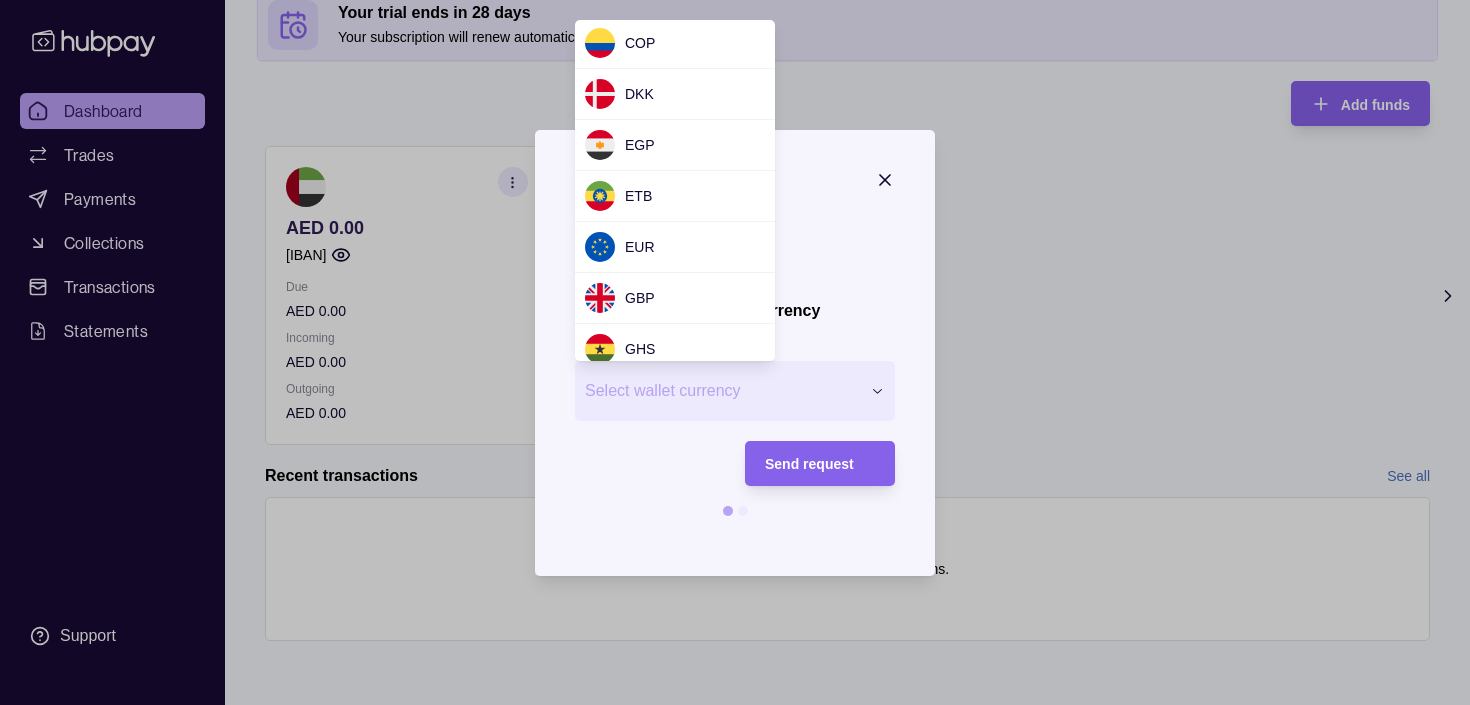 scroll, scrollTop: 0, scrollLeft: 0, axis: both 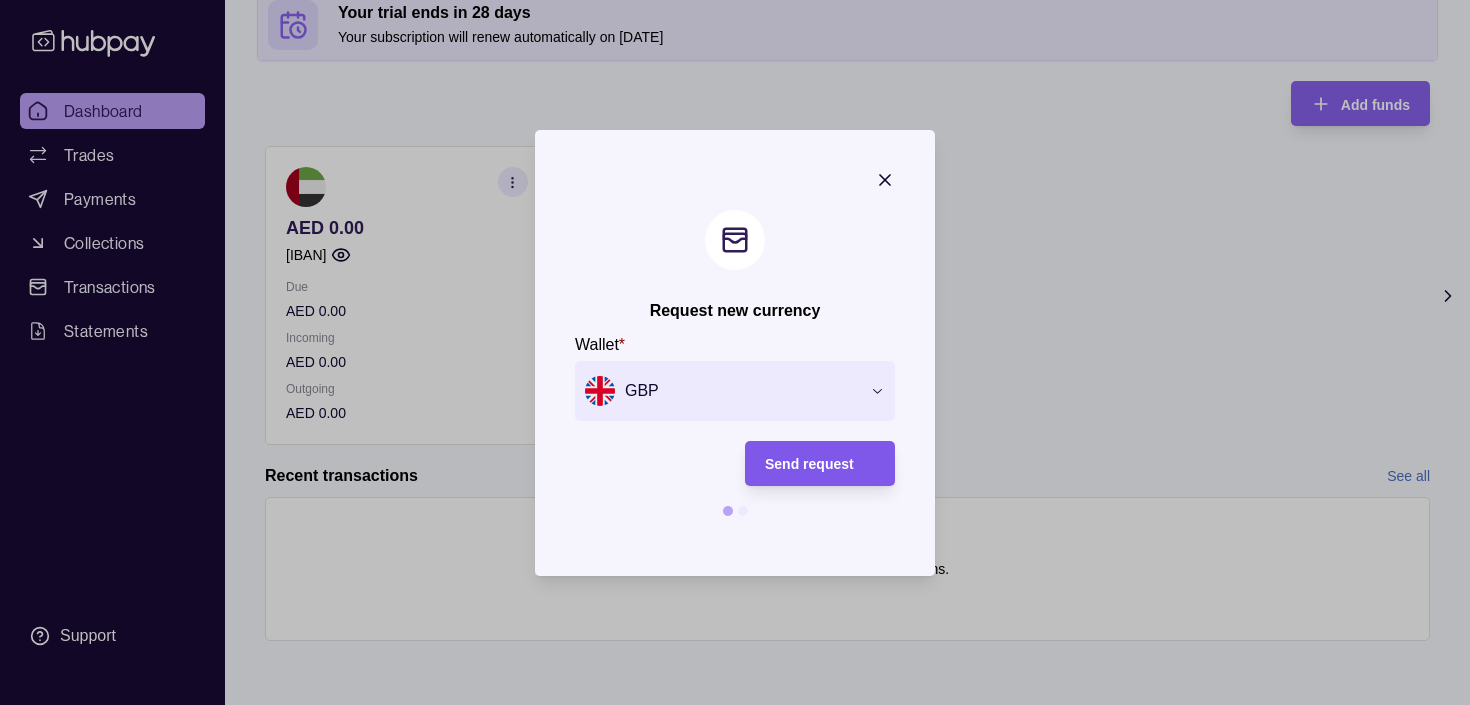 click on "Send request" at bounding box center (809, 464) 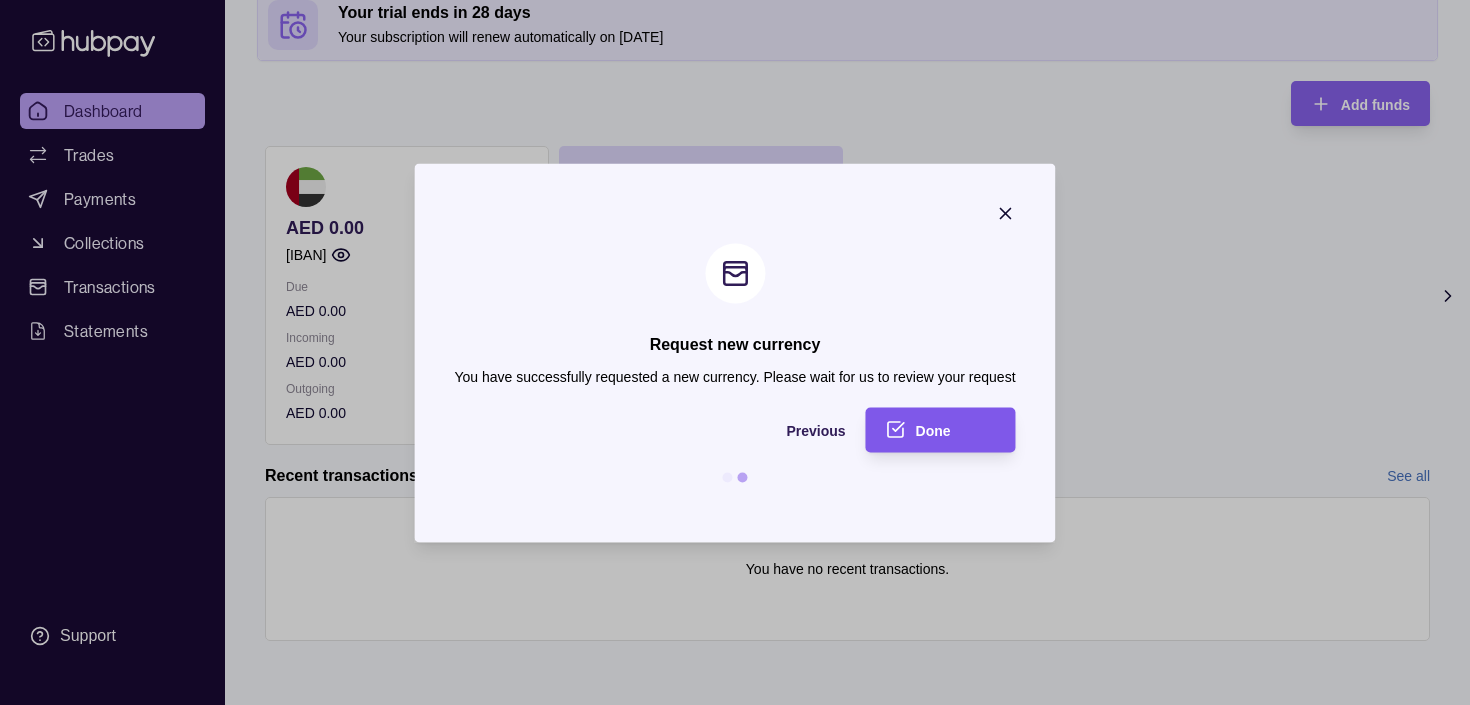 click on "Done" at bounding box center [933, 431] 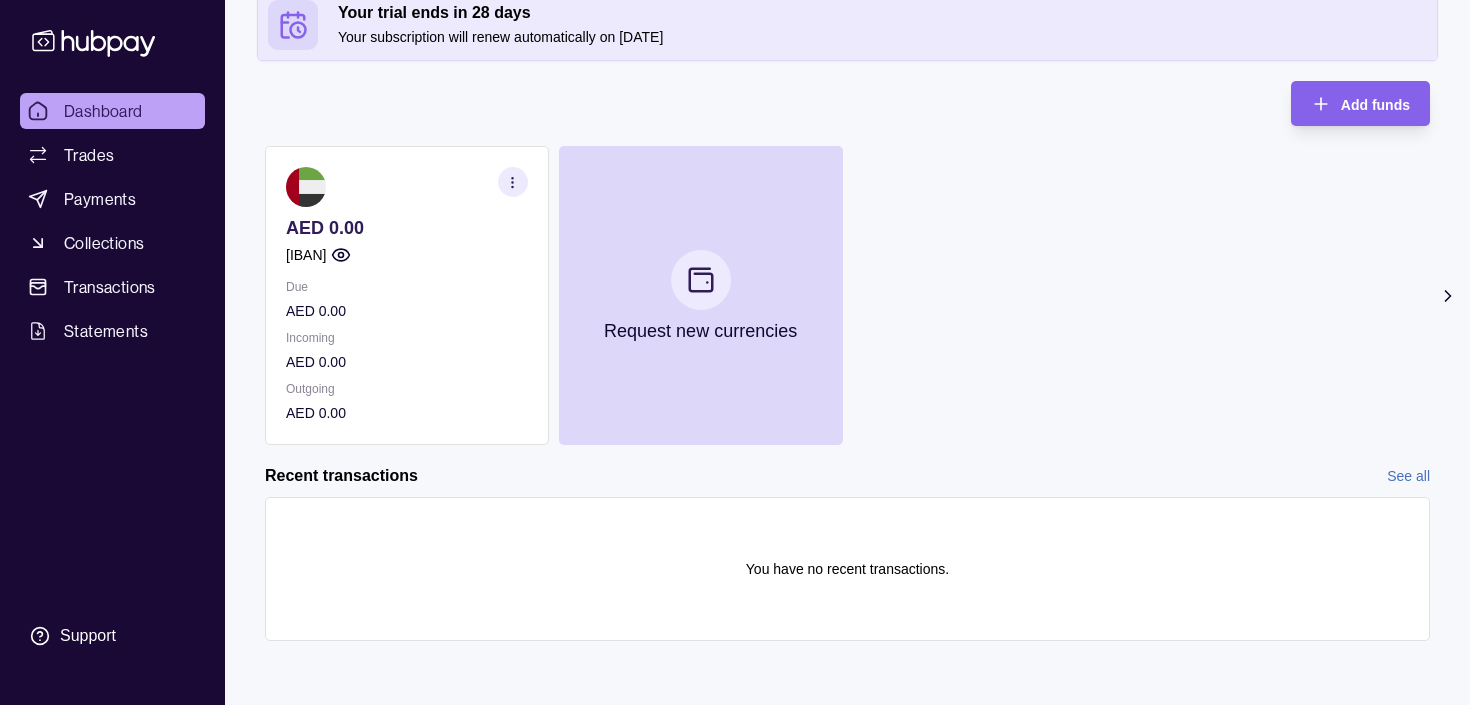 click 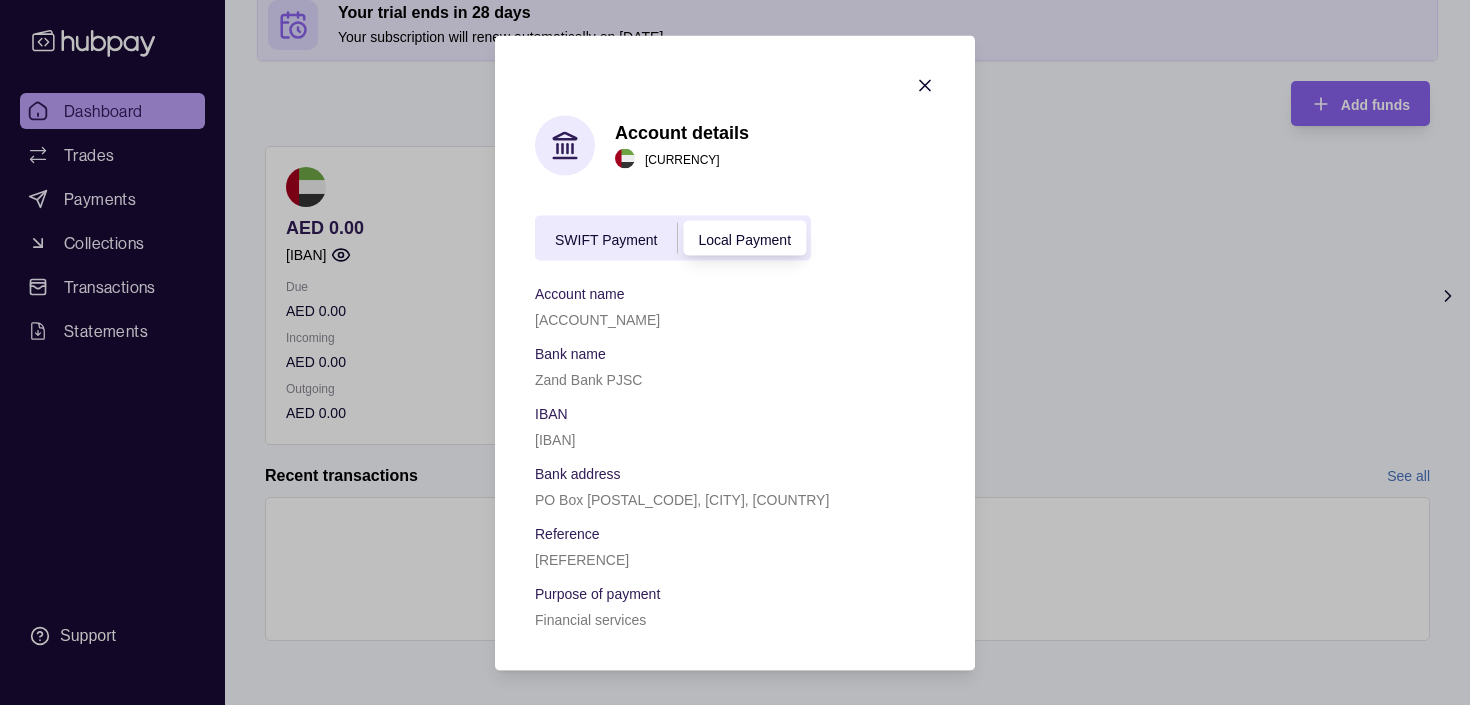 click on "SWIFT Payment" at bounding box center [606, 239] 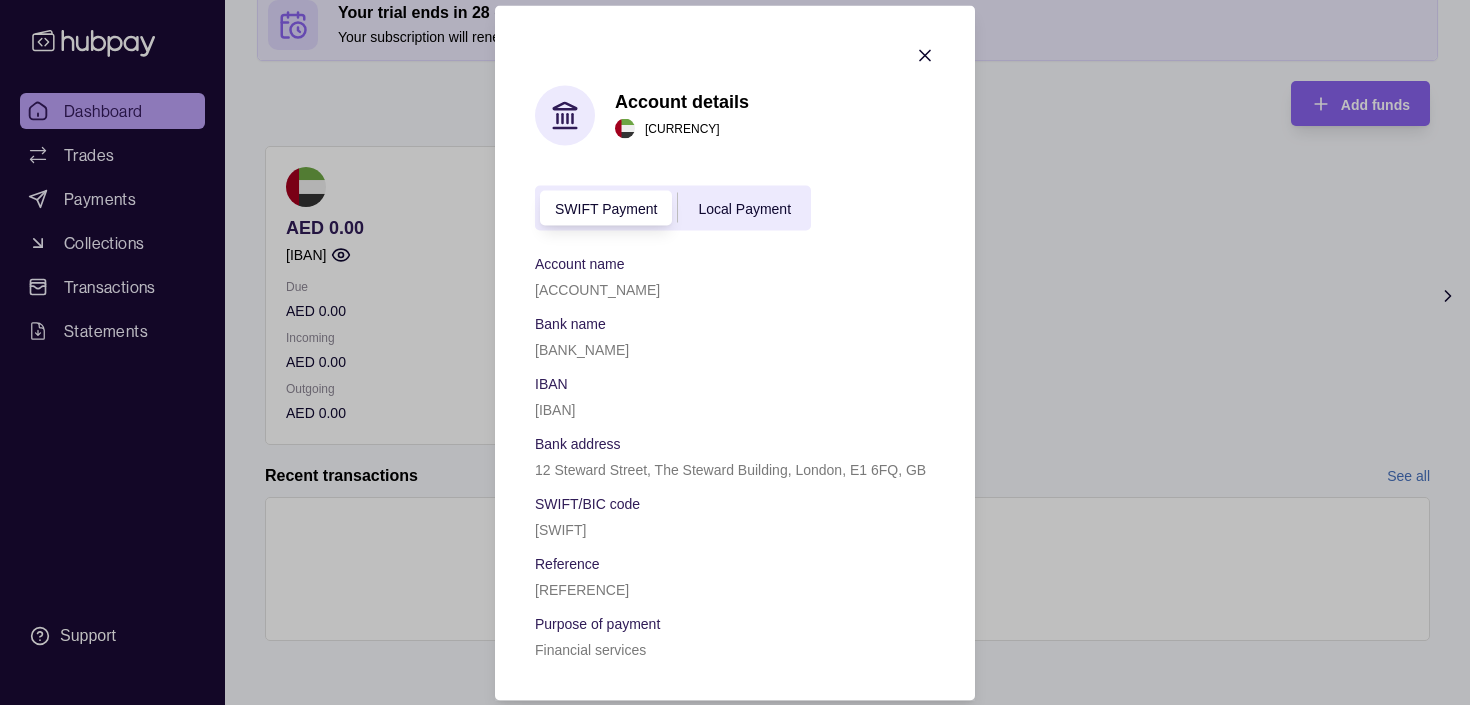 click 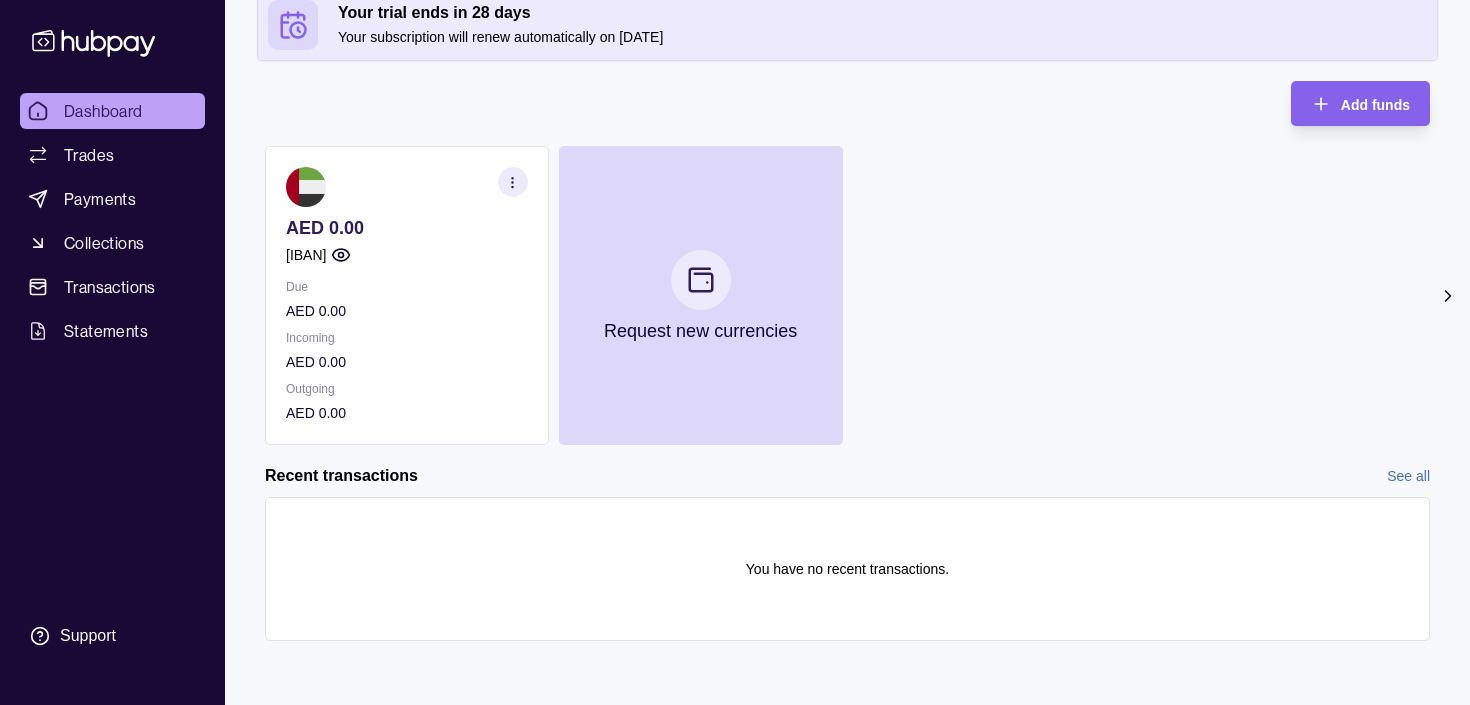click on "[CURRENCY] 0.00 [IBAN] Due [CURRENCY] 0.00 Incoming [CURRENCY] 0.00 Outgoing [CURRENCY] 0.00 Request new currencies" at bounding box center (847, 295) 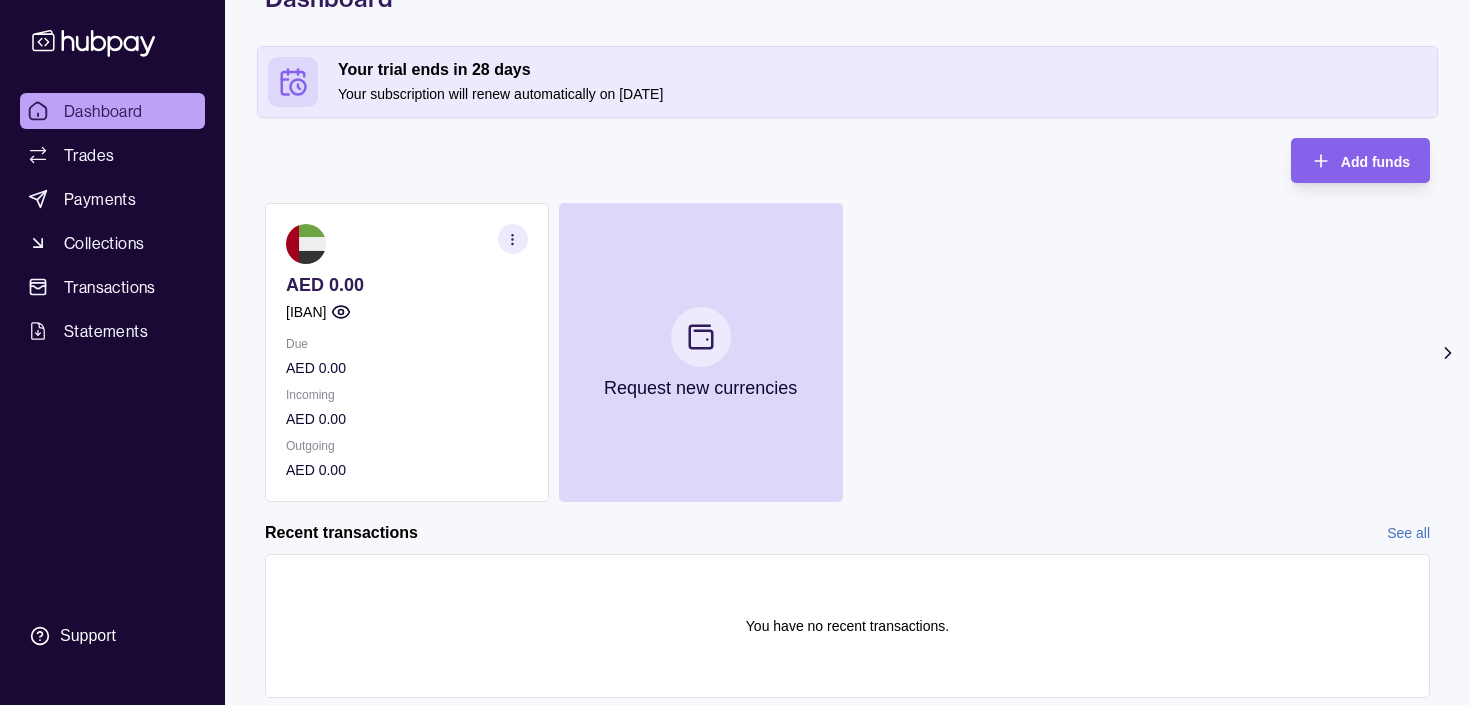 scroll, scrollTop: 2, scrollLeft: 0, axis: vertical 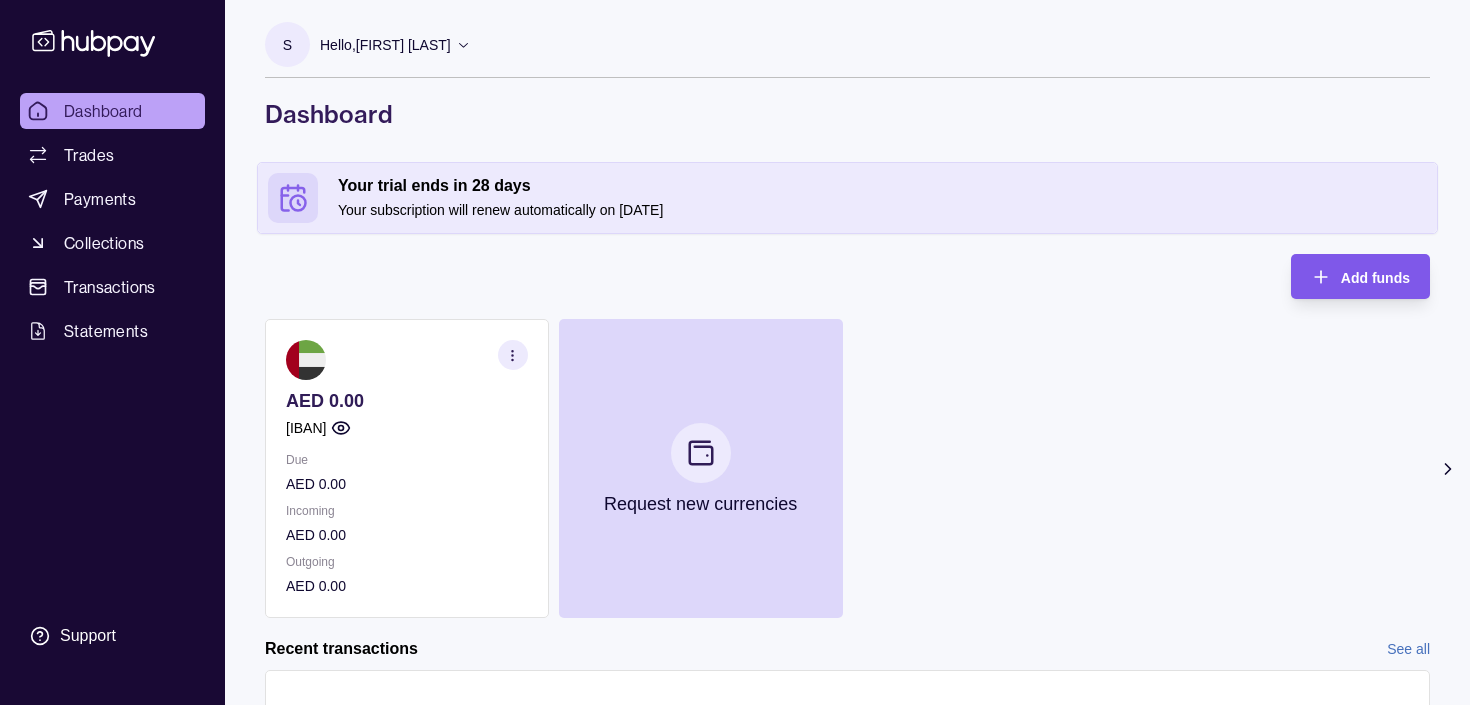 click on "Add funds" at bounding box center [1375, 278] 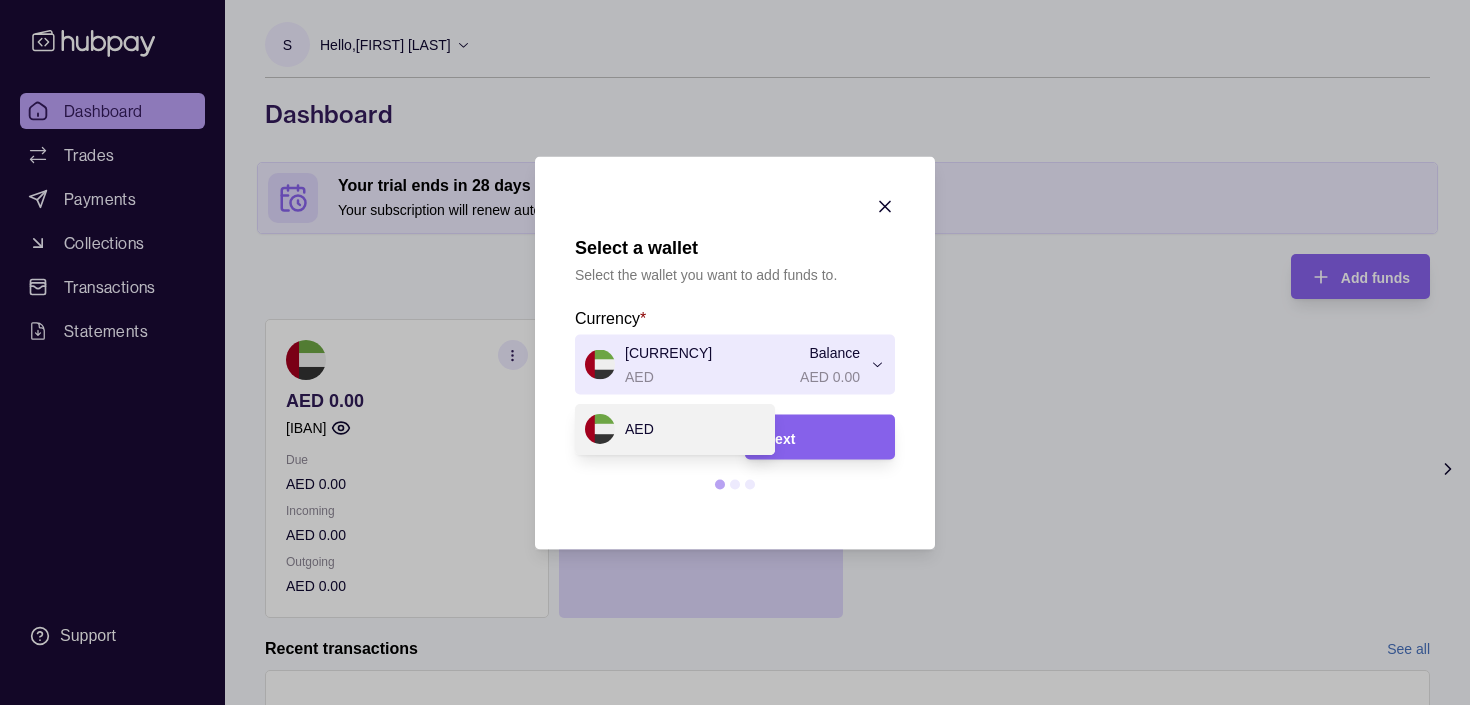click on "Select a wallet Select the wallet you want to add funds to. Currency  * [CURRENCY] Balance [CURRENCY] 0.00 *** Next" at bounding box center (735, 878) 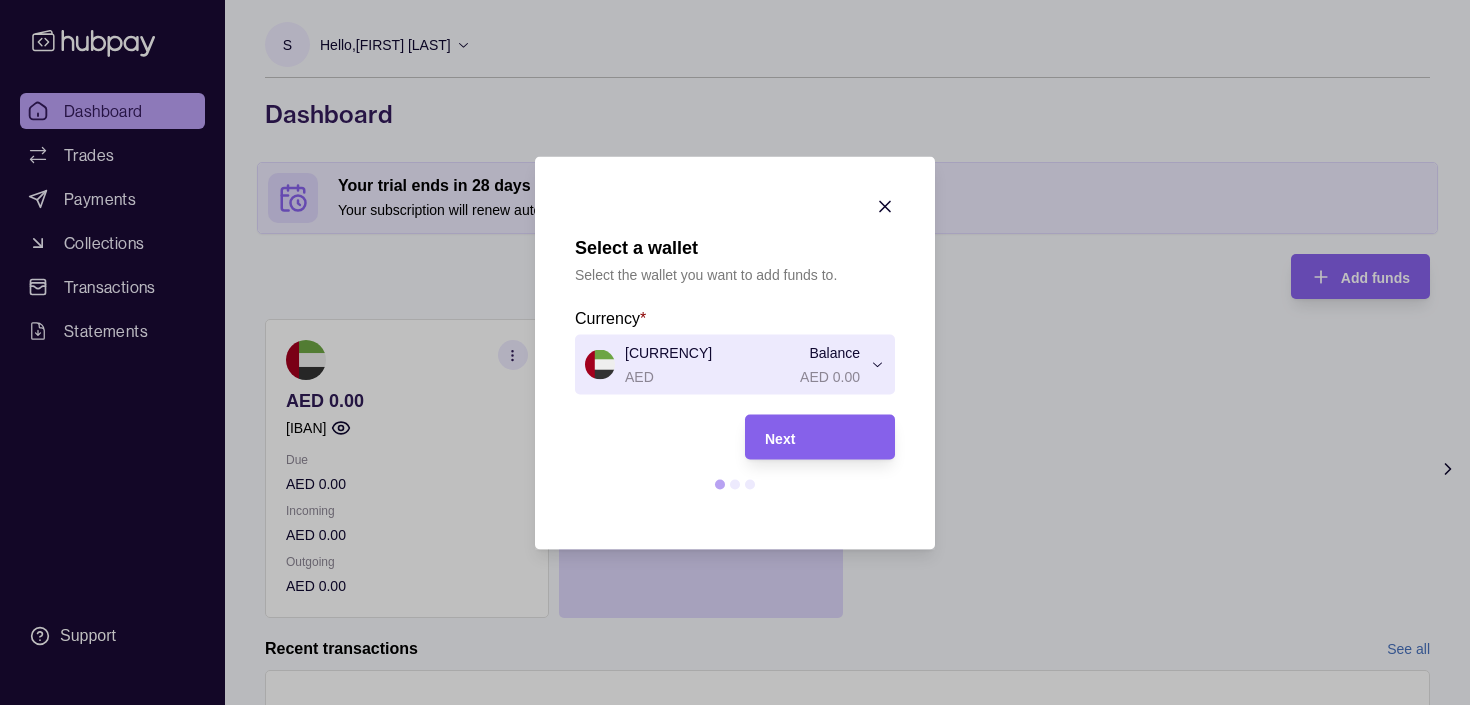 click on "Select a wallet Select the wallet you want to add funds to. Currency  * [CURRENCY] Balance [CURRENCY] 0.00 *** Next" at bounding box center [735, 878] 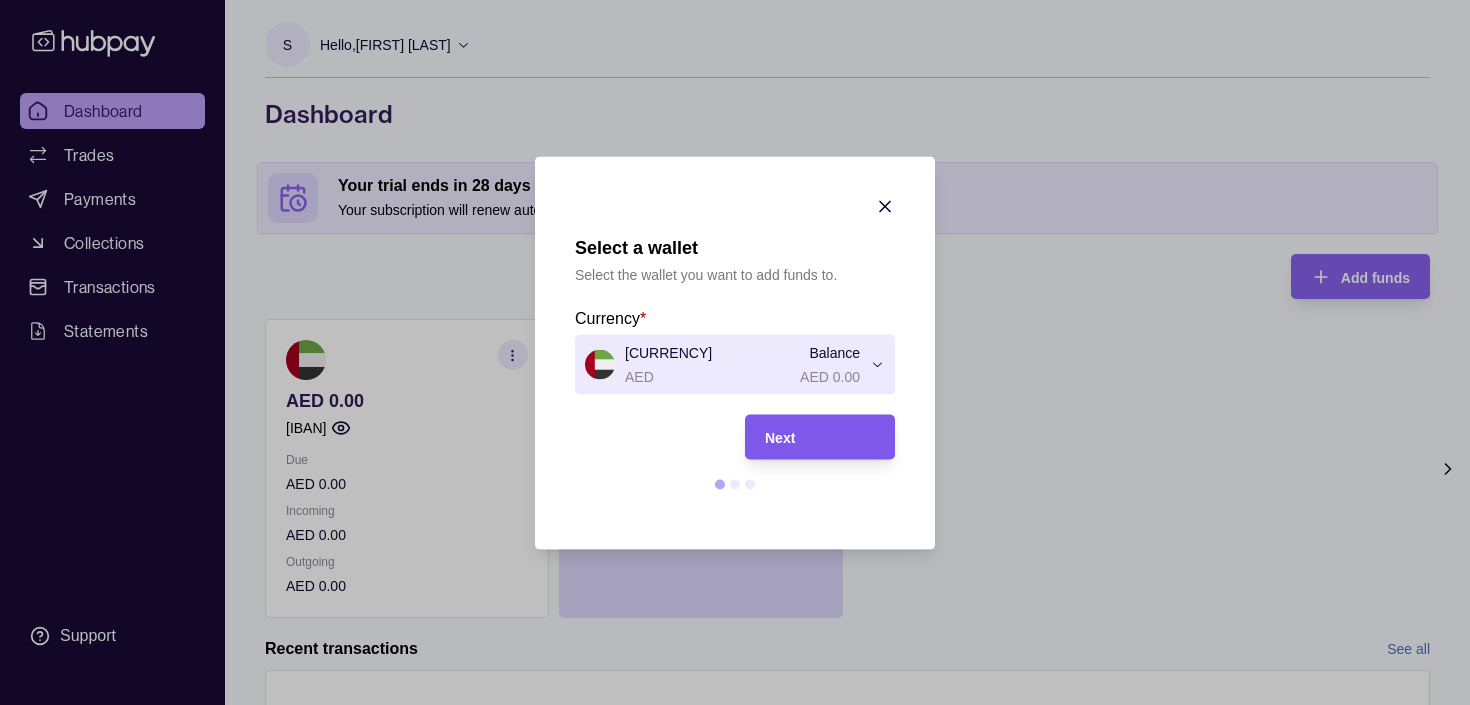 click on "Next" at bounding box center (820, 437) 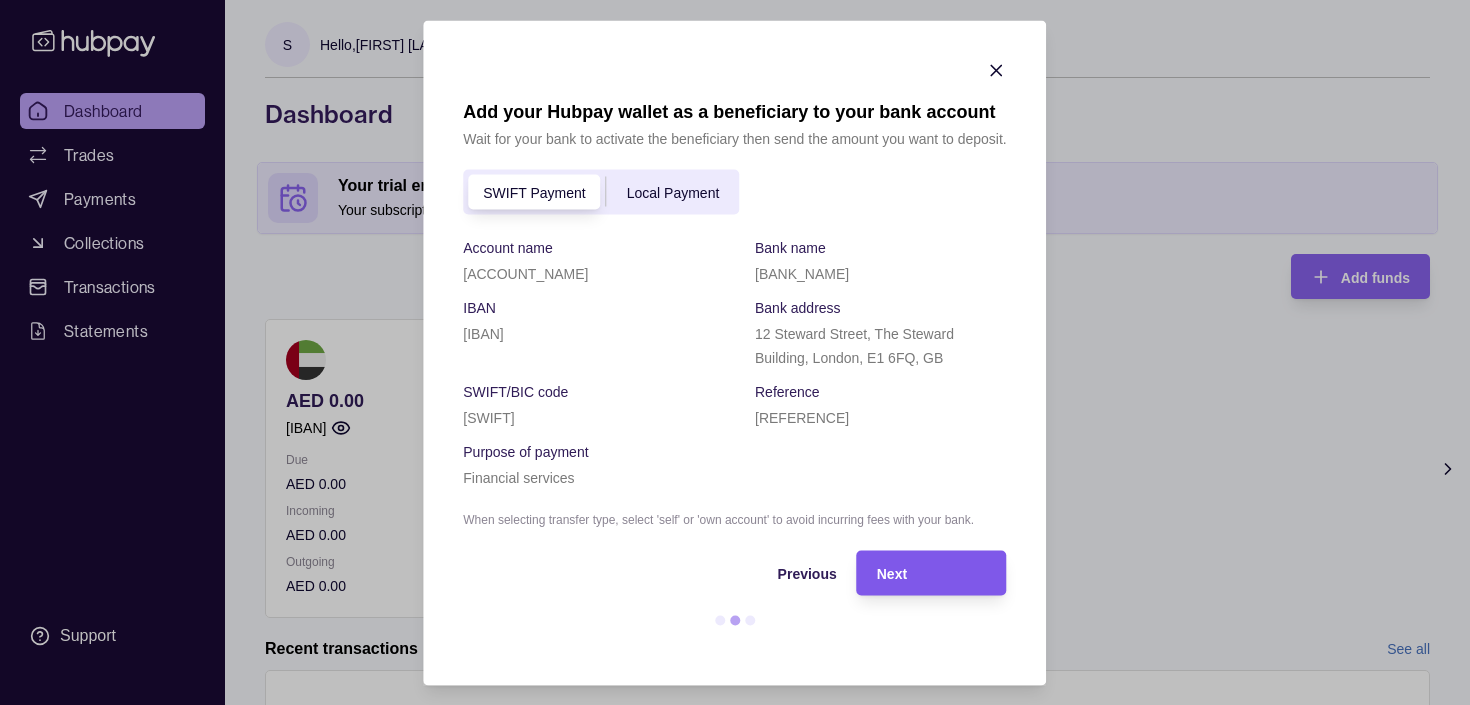 click on "Next" at bounding box center [892, 574] 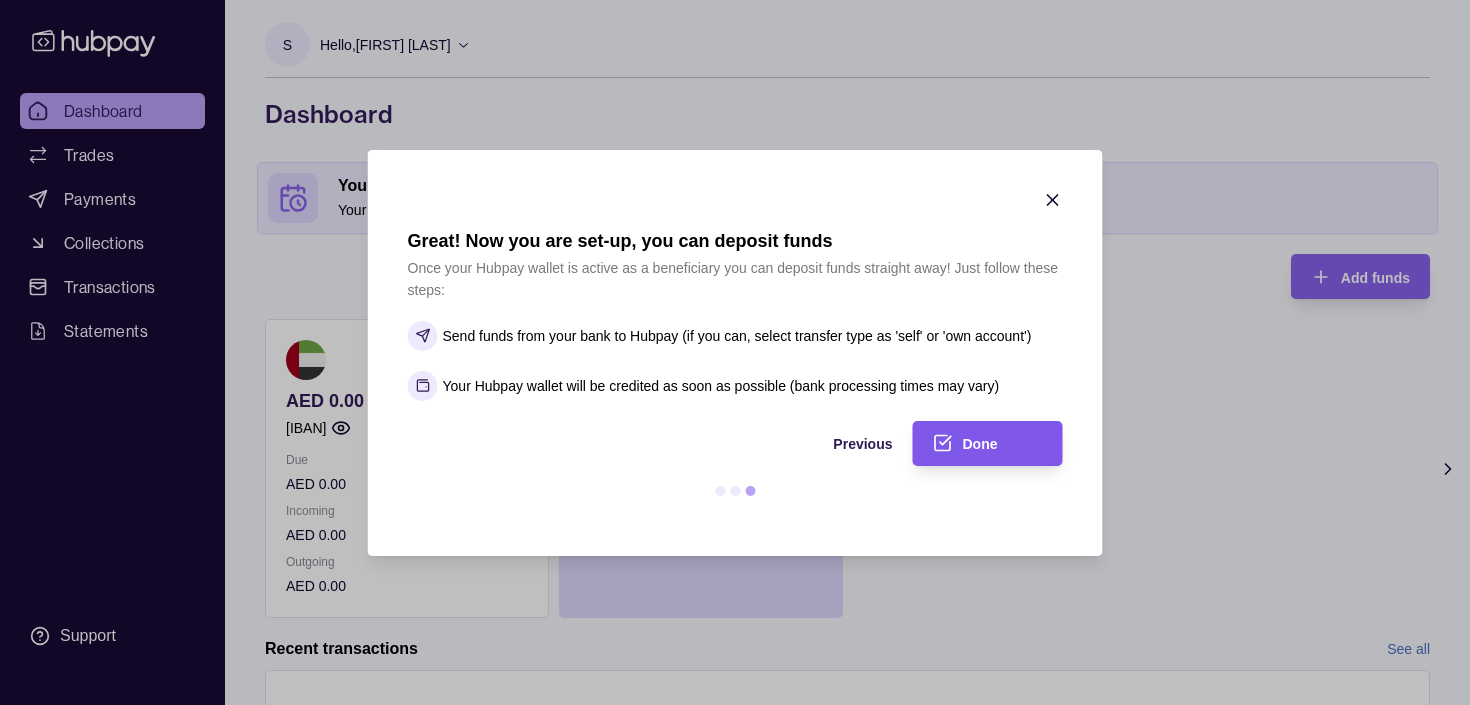 click on "Done" at bounding box center [1003, 443] 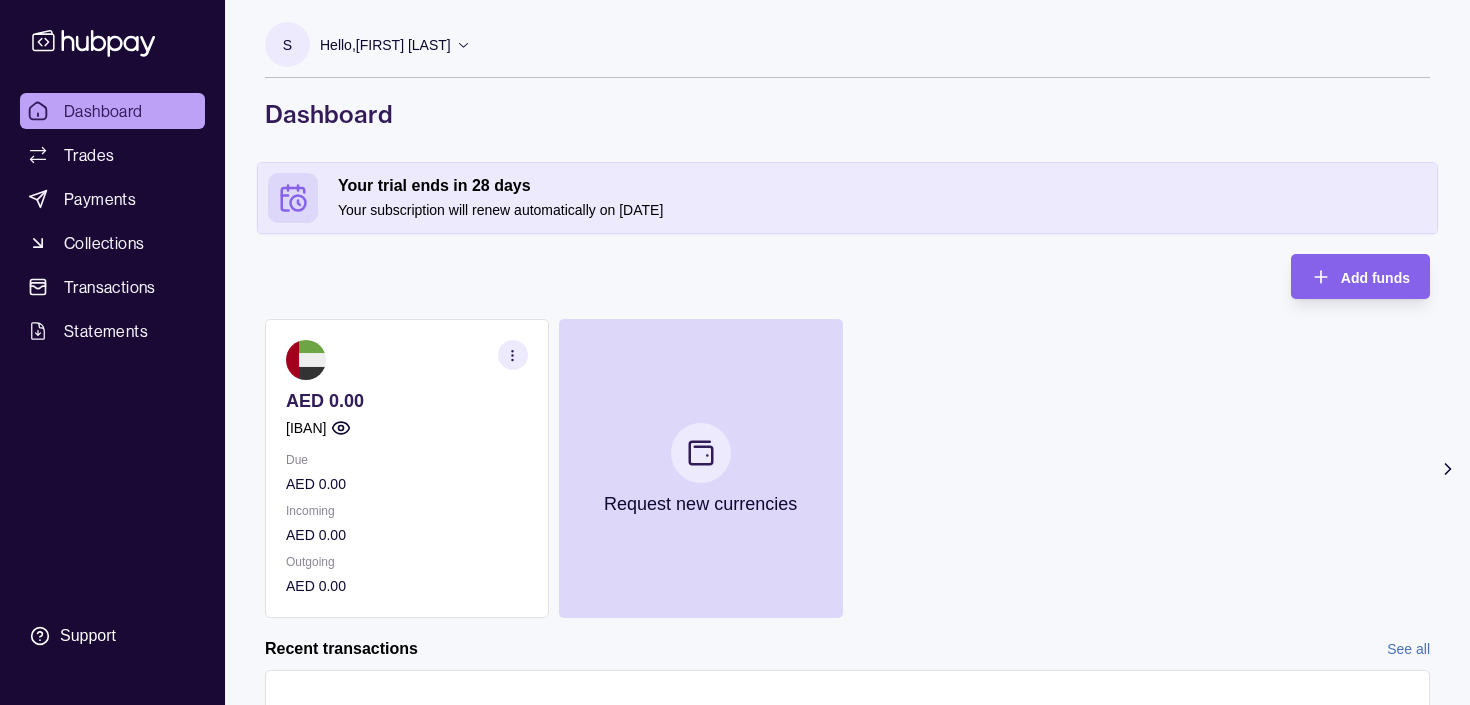 click on "Add funds [CURRENCY] 0.00 [IBAN_PREFIX][IBAN_NUMBER] Due [CURRENCY] 0.00 Incoming [CURRENCY] 0.00 Outgoing [CURRENCY] 0.00 Request new currencies" at bounding box center (847, 436) 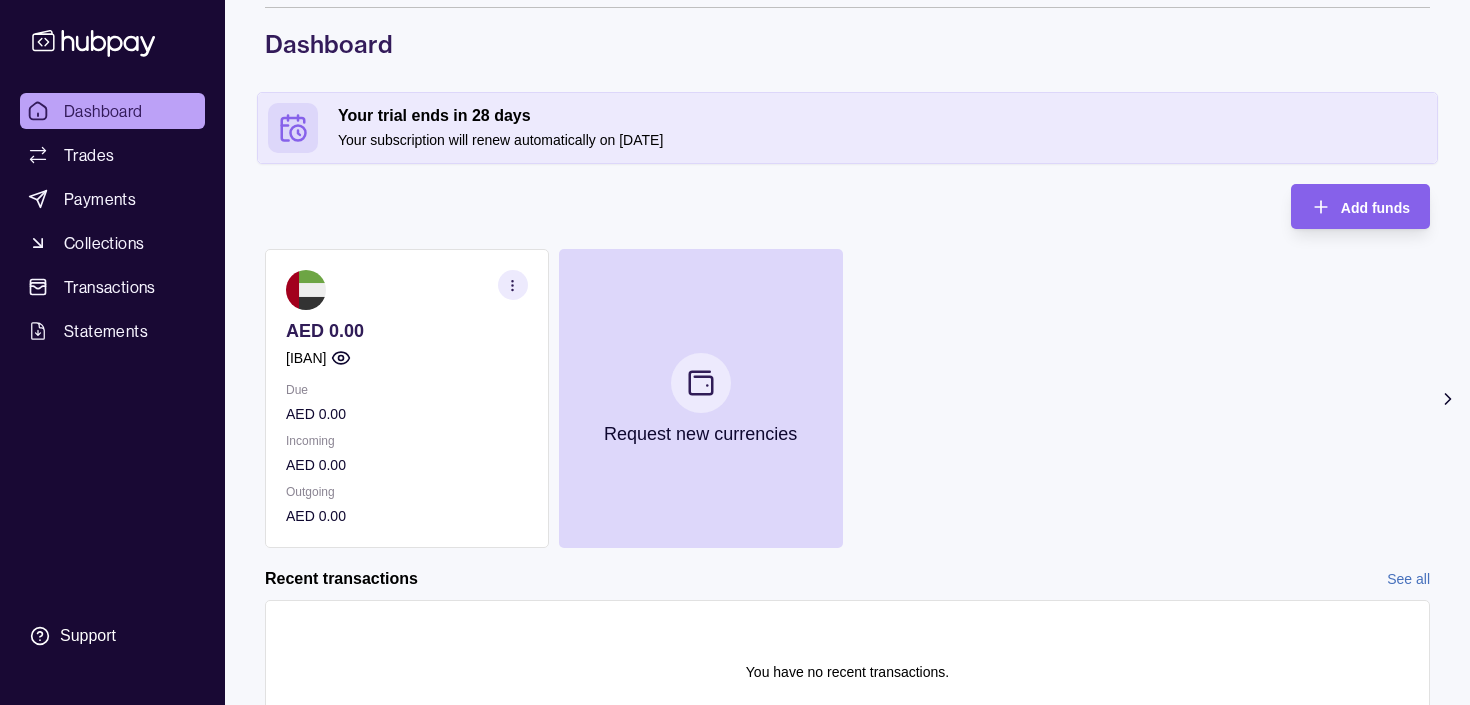 scroll, scrollTop: 107, scrollLeft: 0, axis: vertical 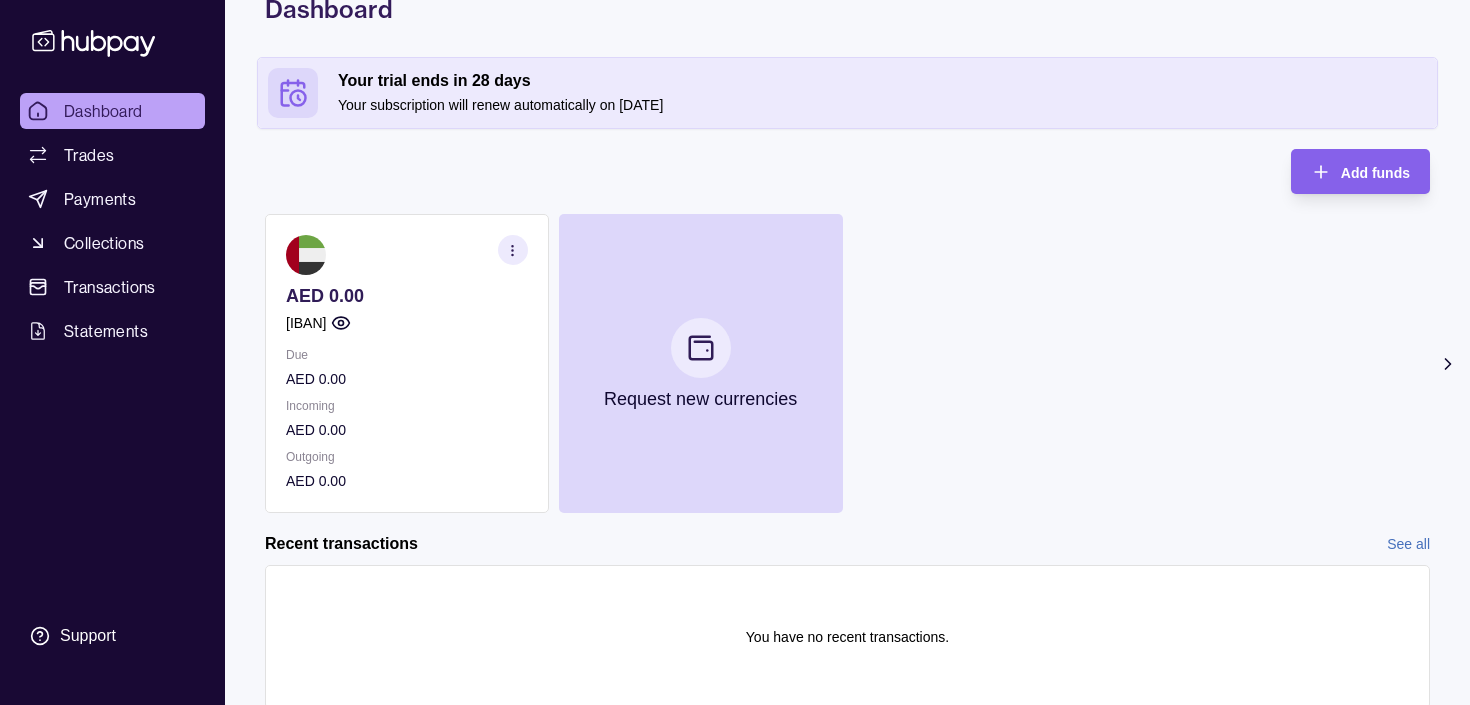 click 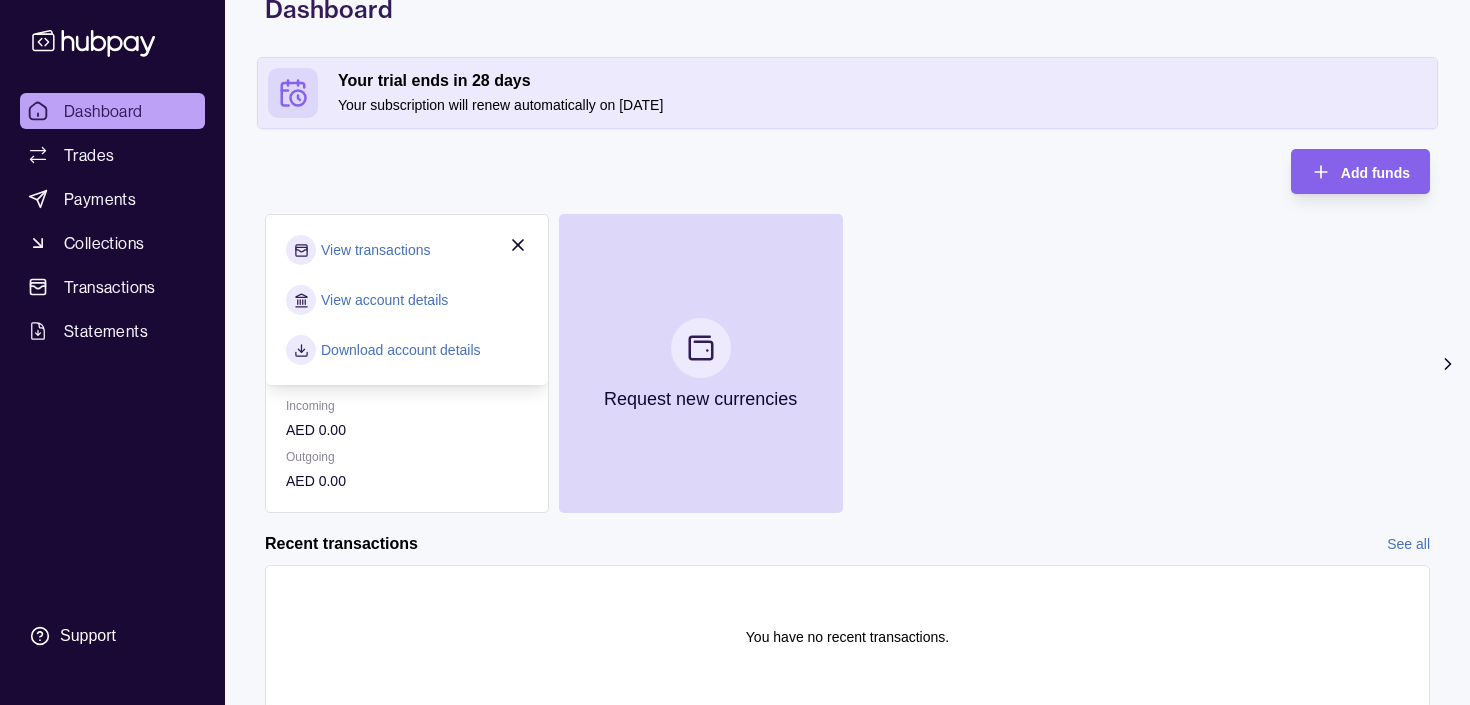 click on "View account details" at bounding box center [384, 300] 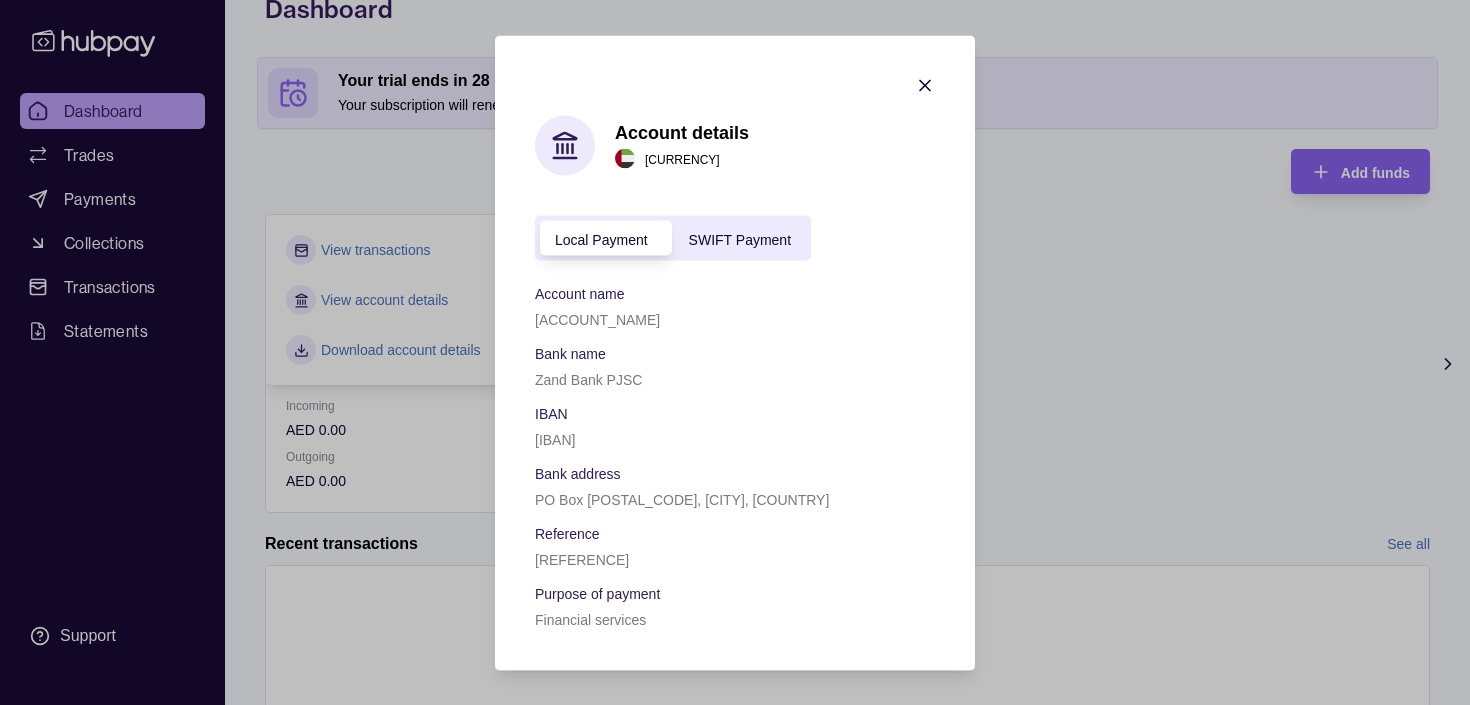 click 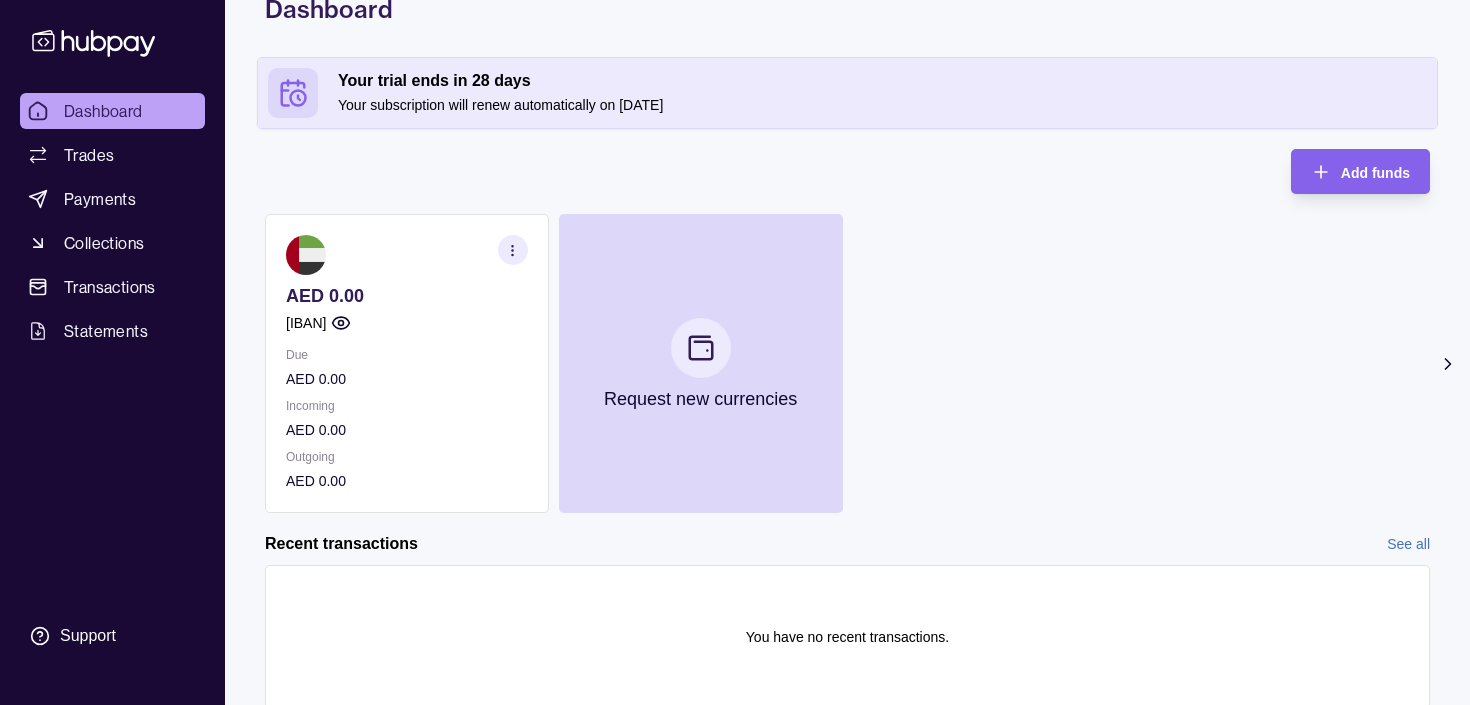 click 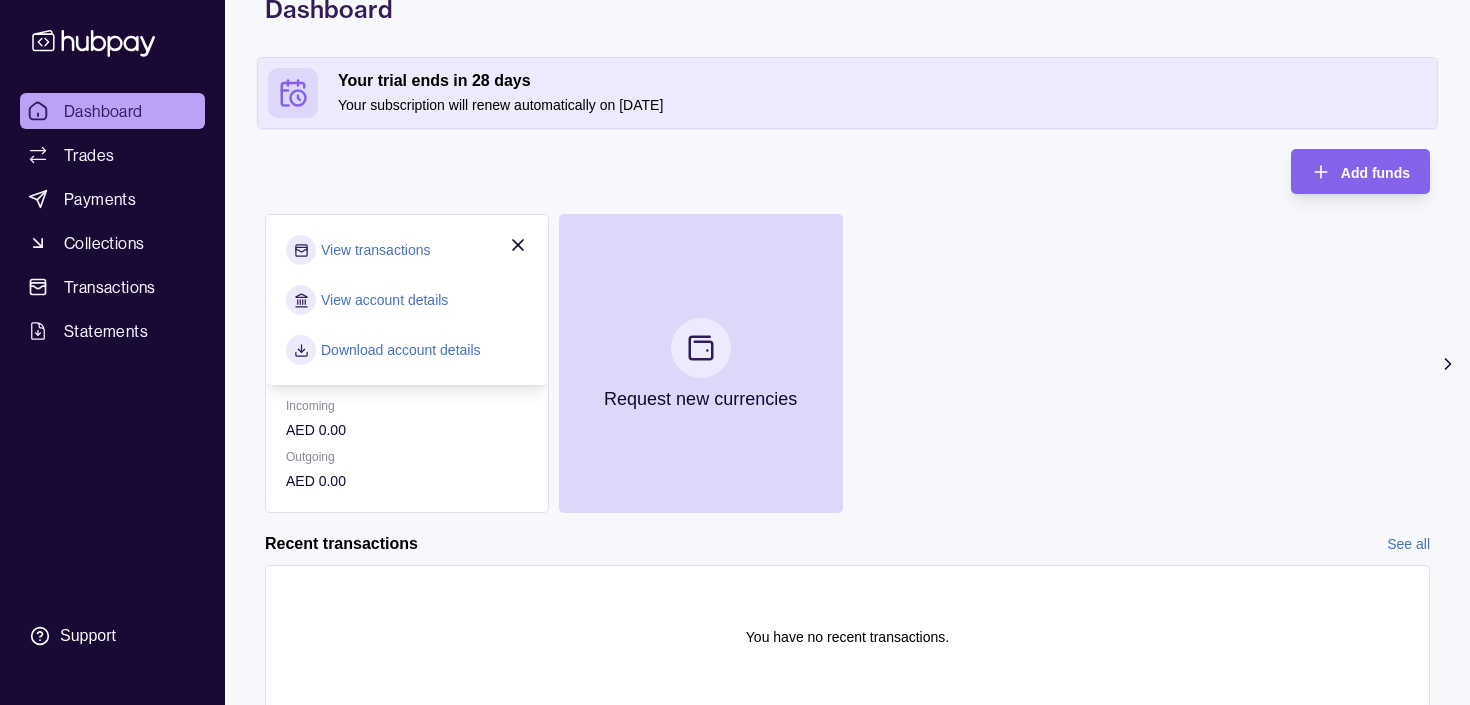 click on "Download account details" at bounding box center (401, 350) 